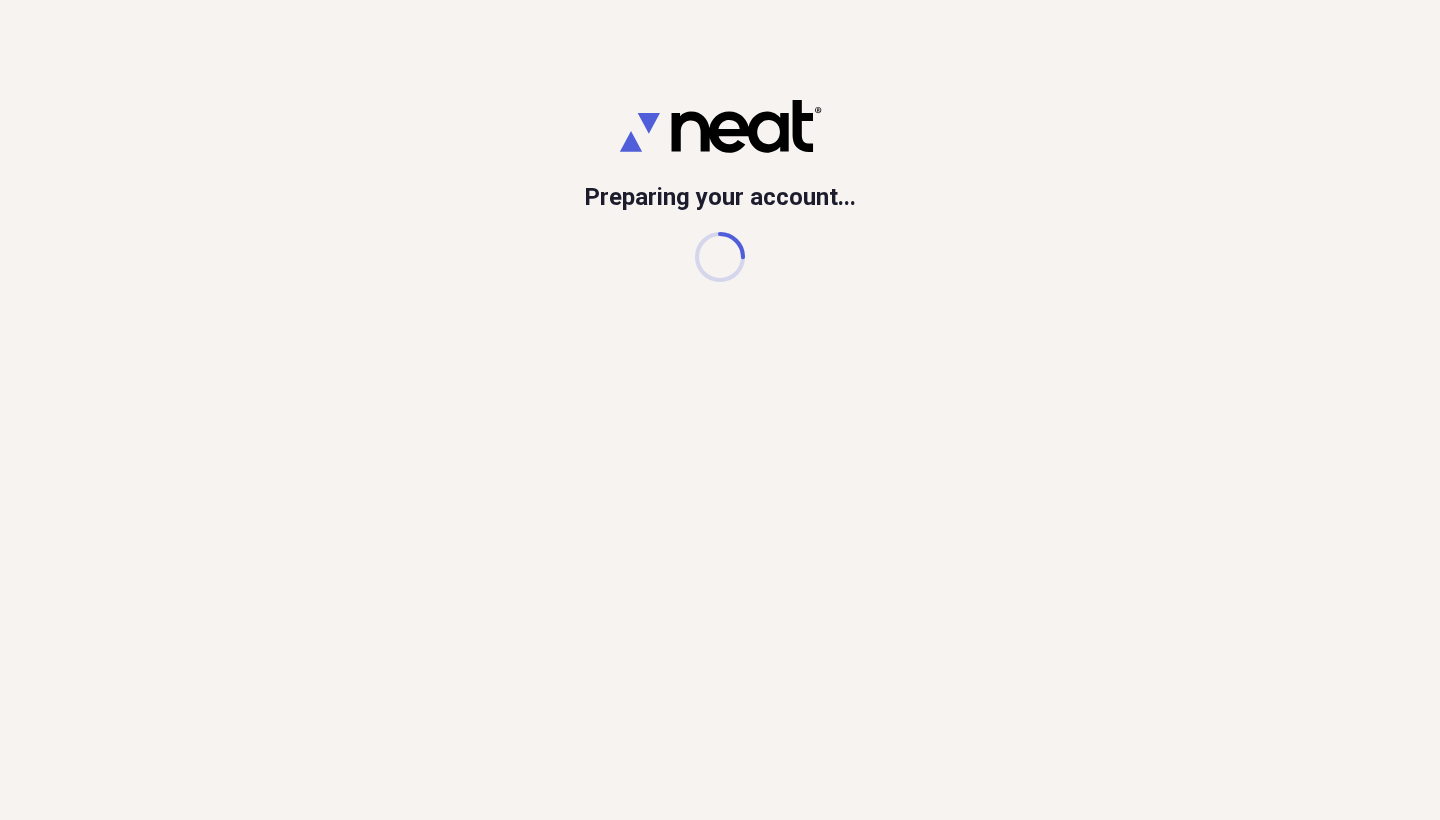 scroll, scrollTop: 0, scrollLeft: 0, axis: both 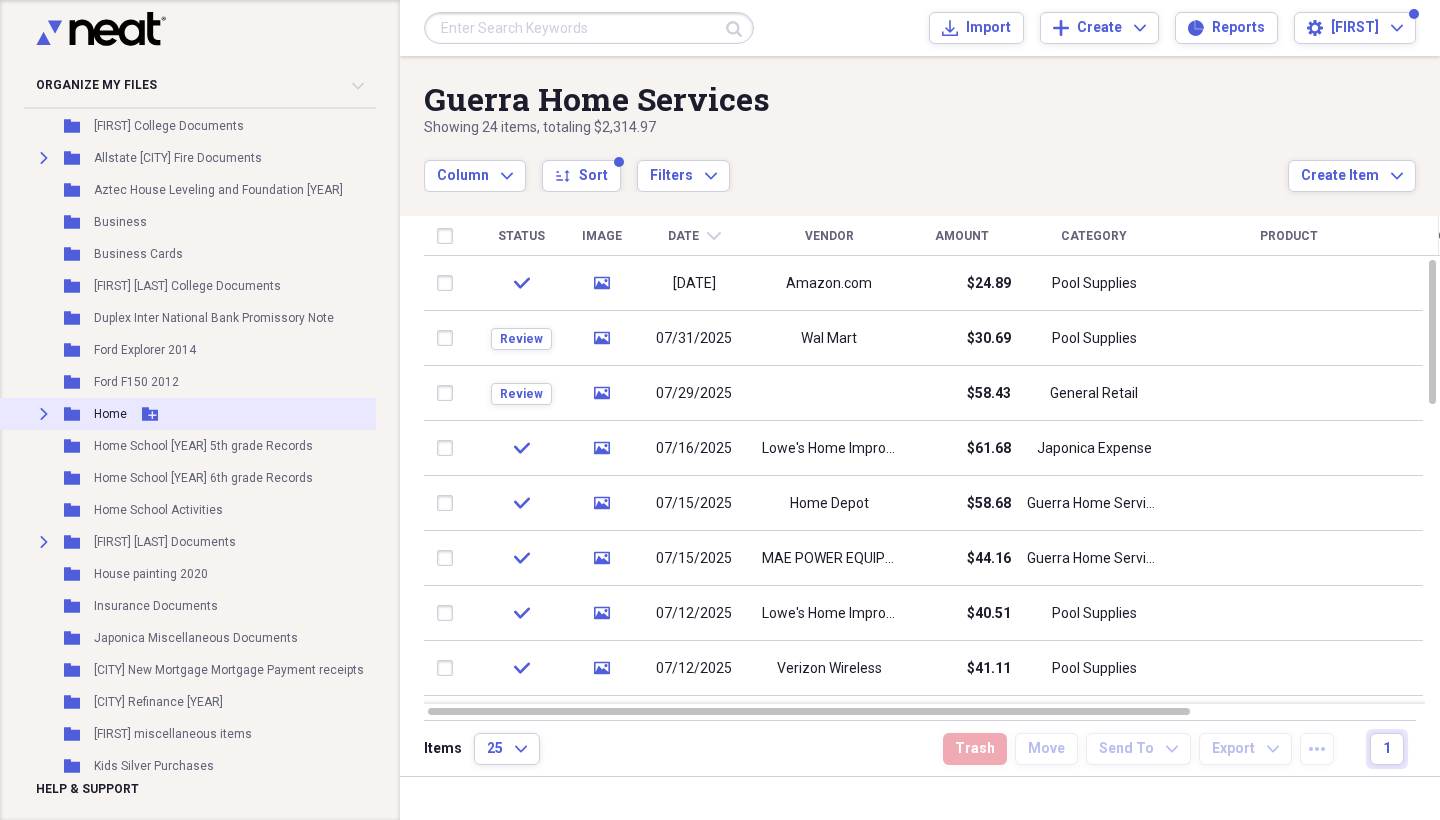 click on "Expand" at bounding box center (44, 414) 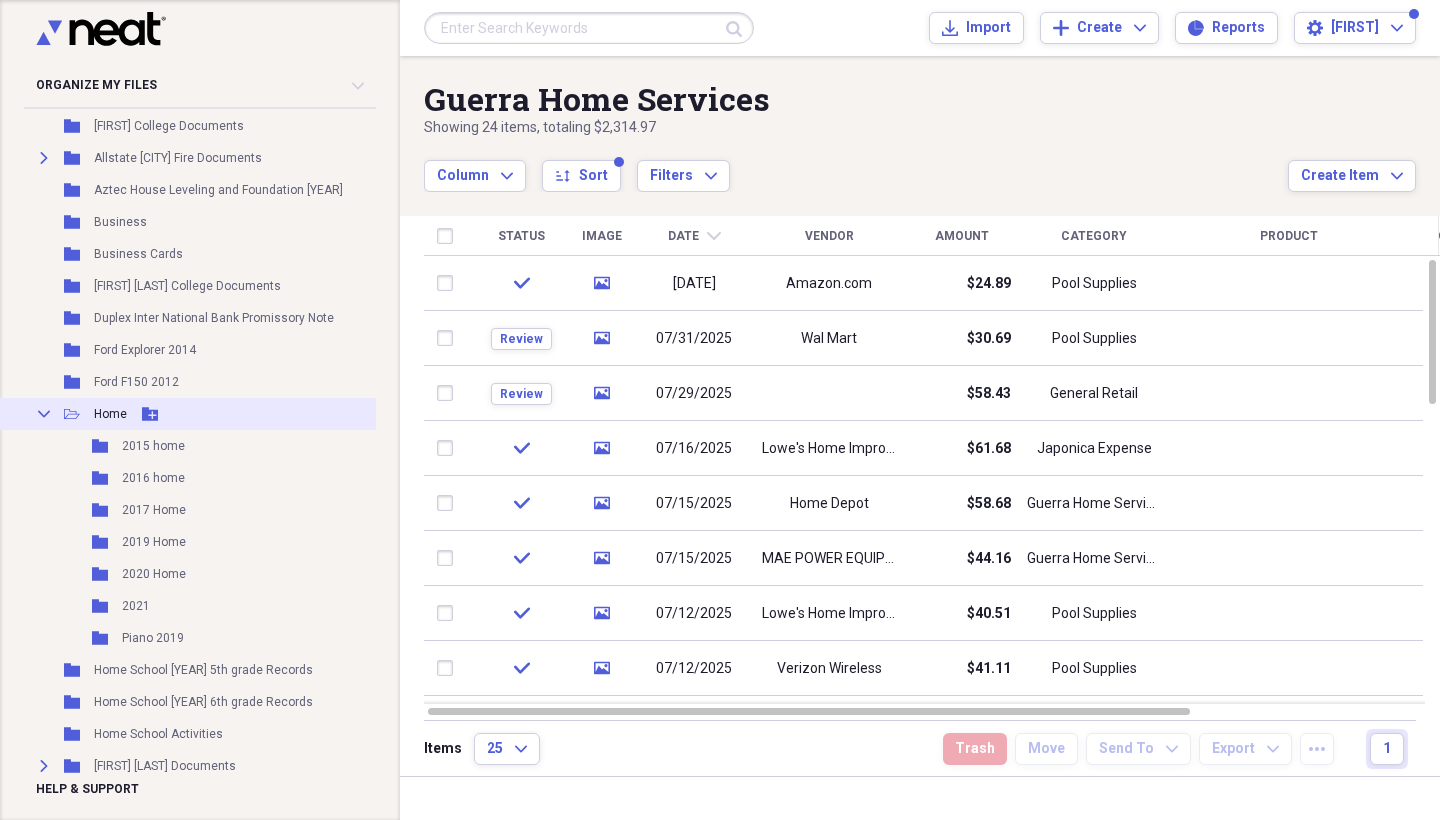 click on "Home" at bounding box center [110, 414] 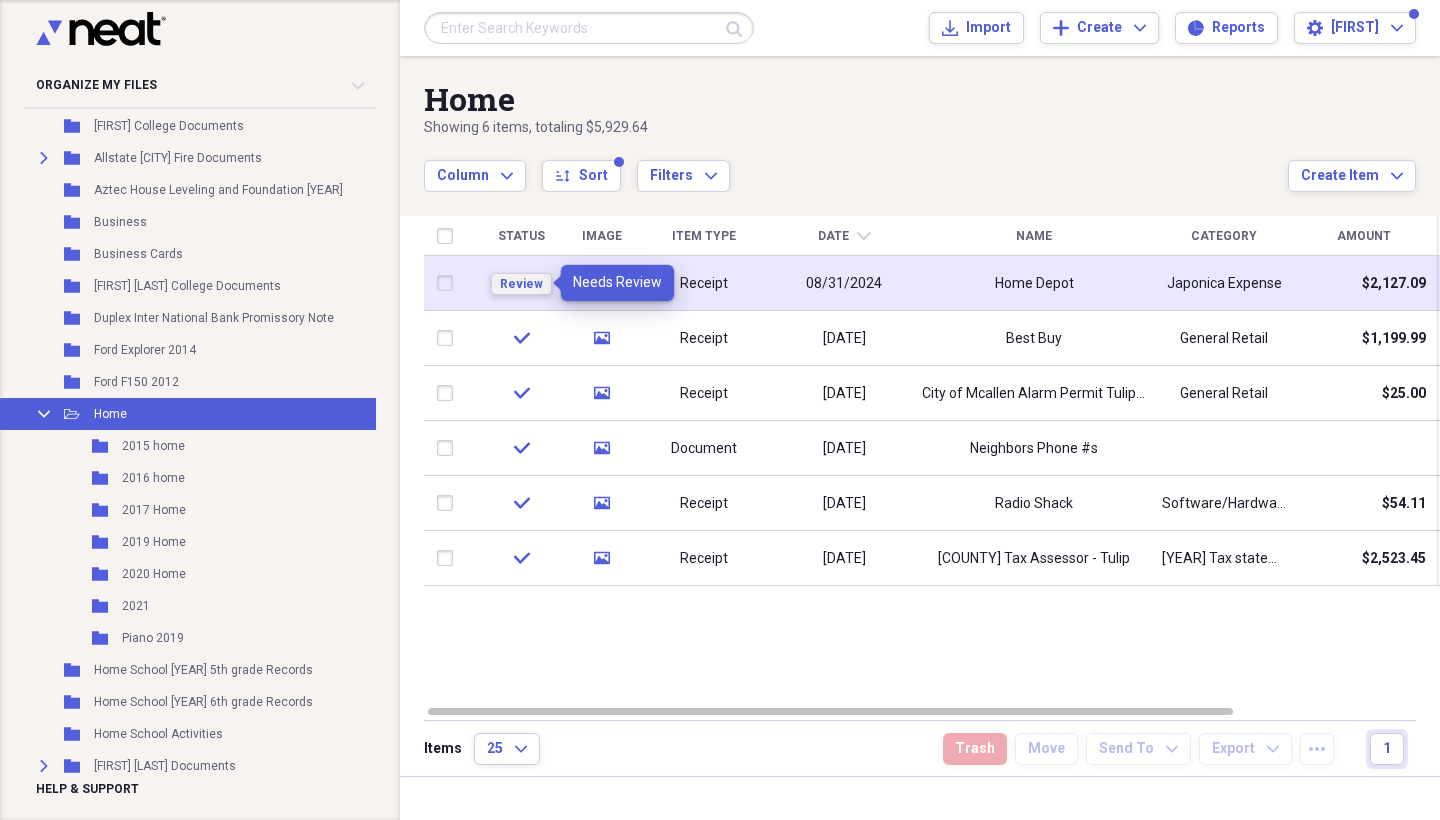 click on "Review" at bounding box center [521, 284] 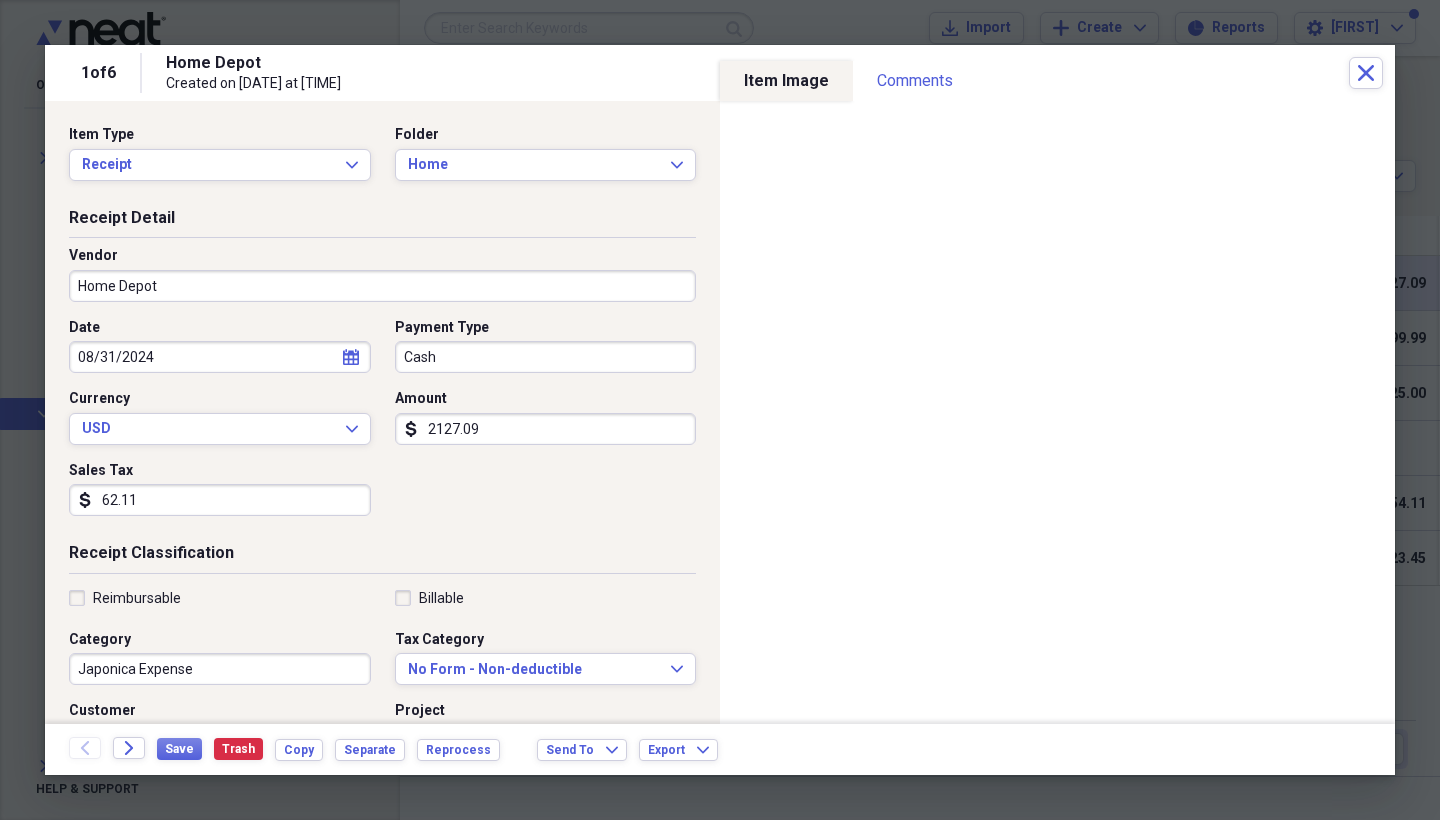 scroll, scrollTop: 118, scrollLeft: 0, axis: vertical 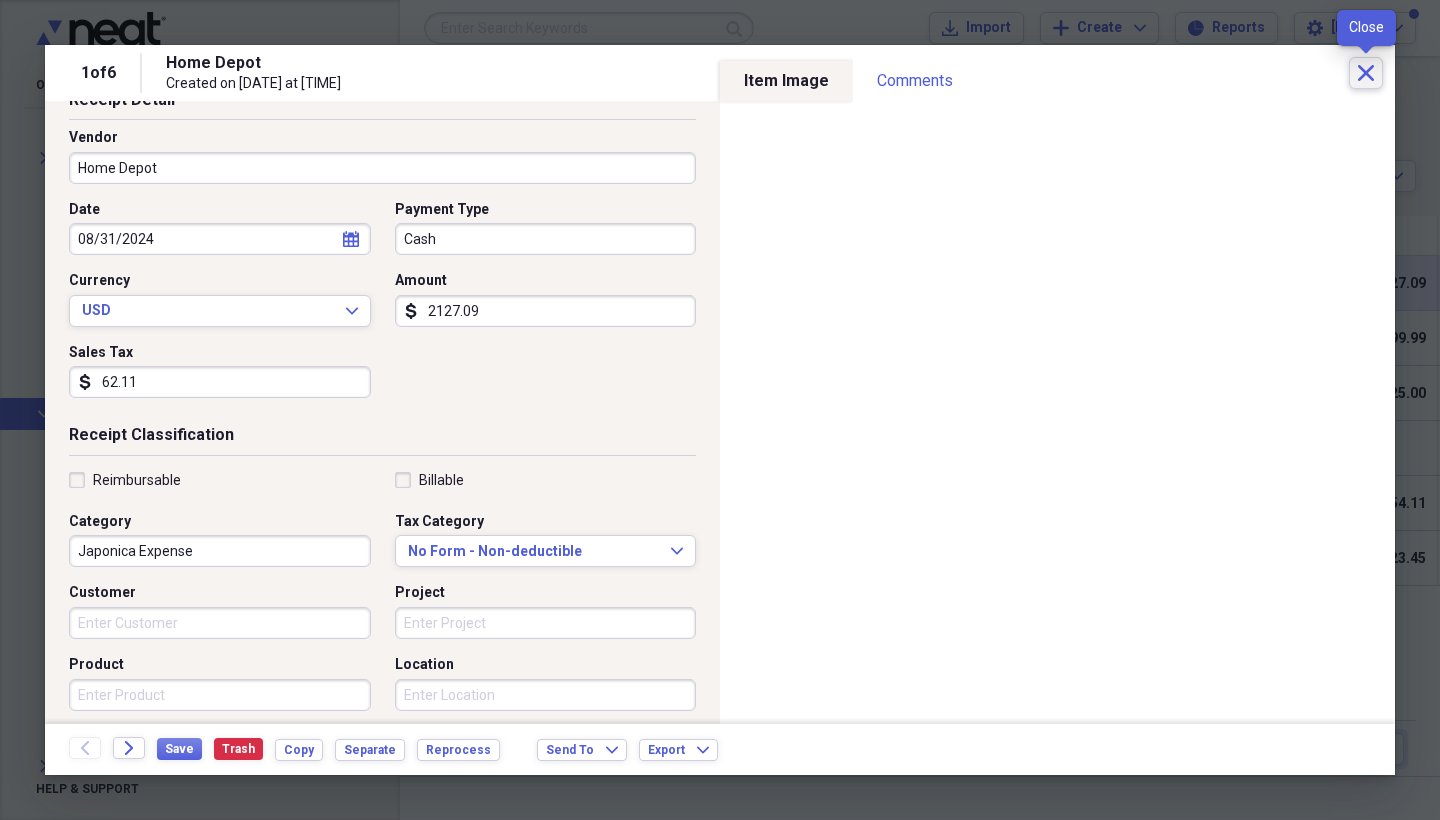 click on "Close" 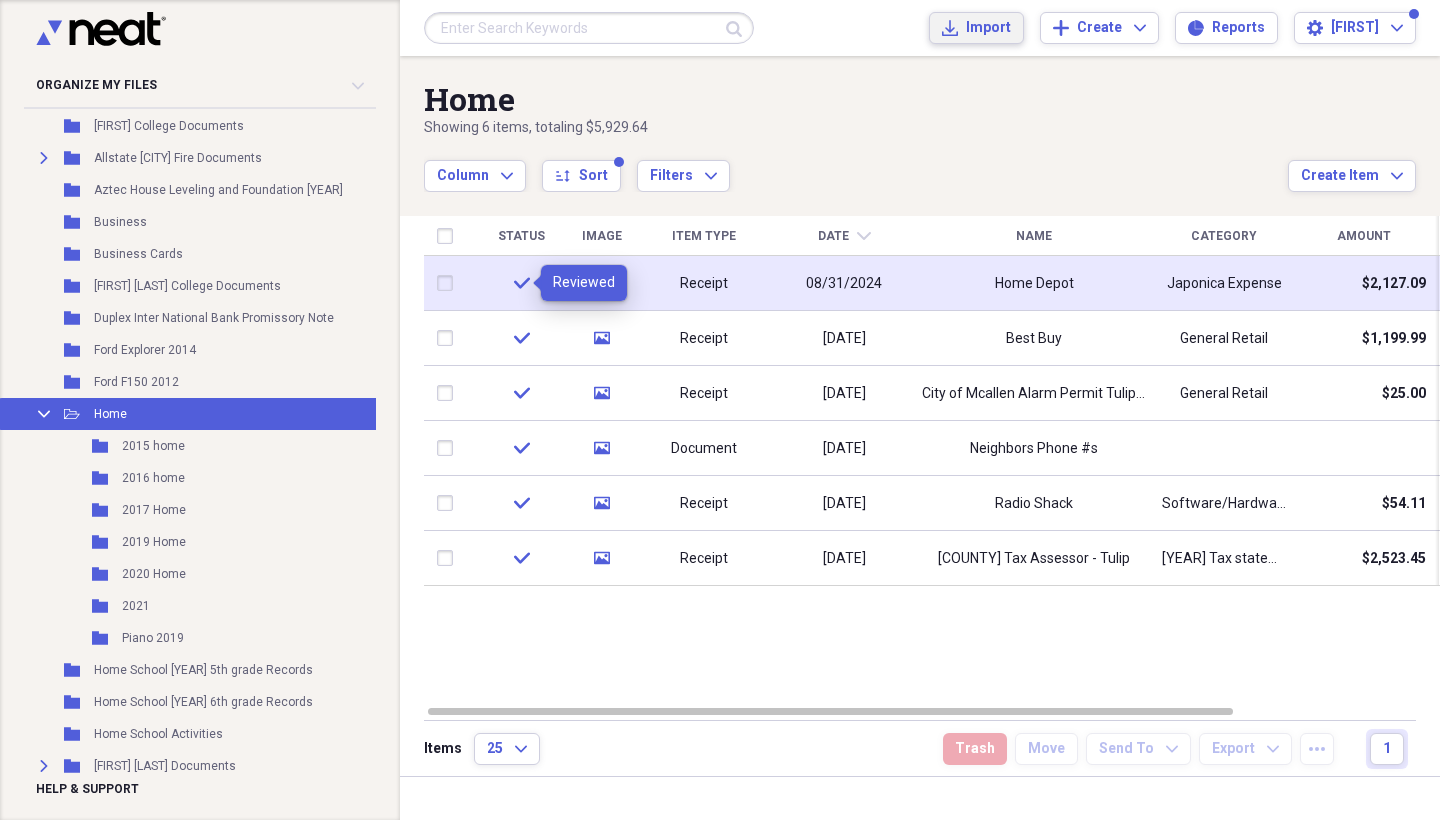 click on "Import" at bounding box center [988, 28] 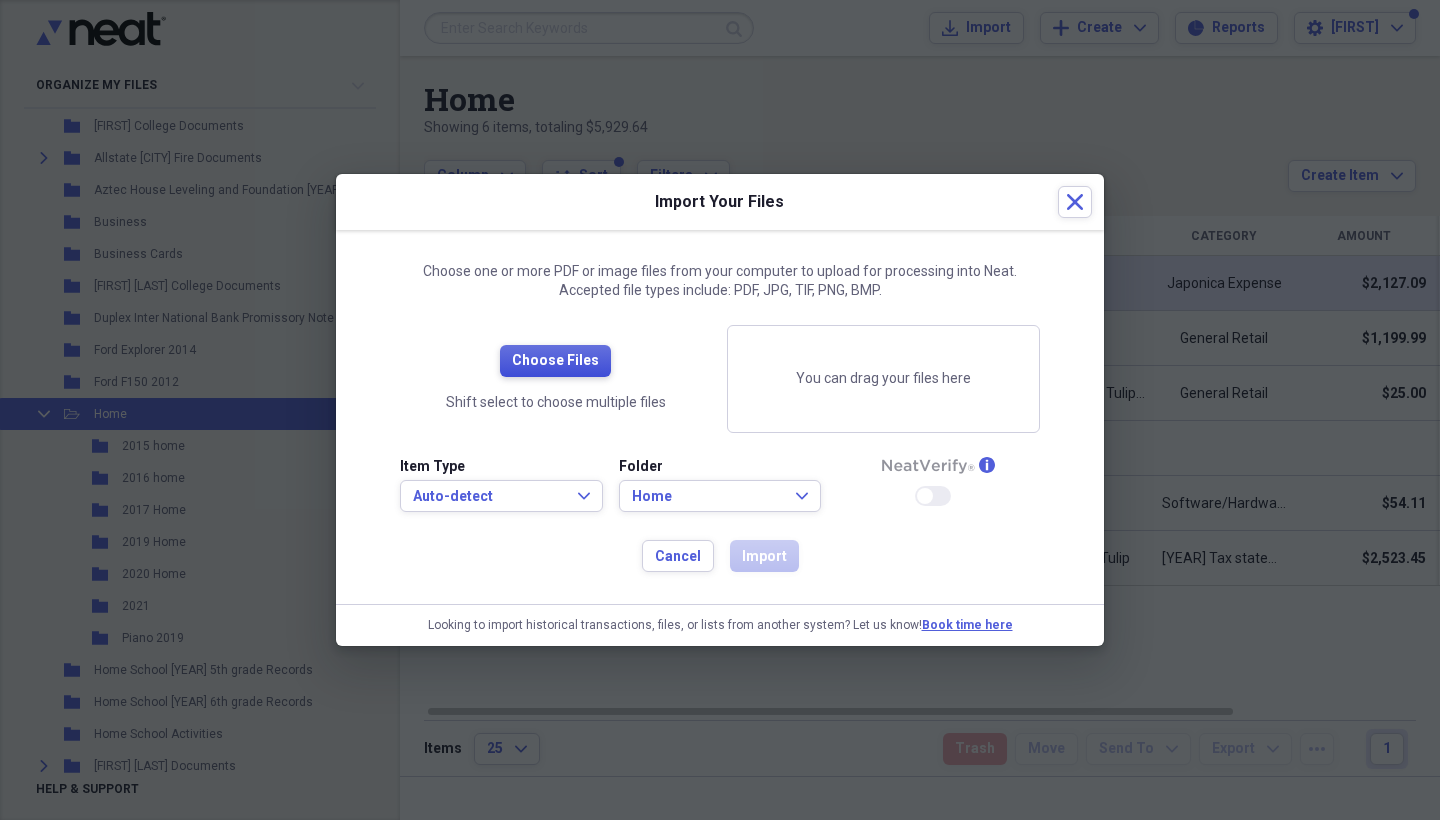 click on "Choose Files" at bounding box center (555, 361) 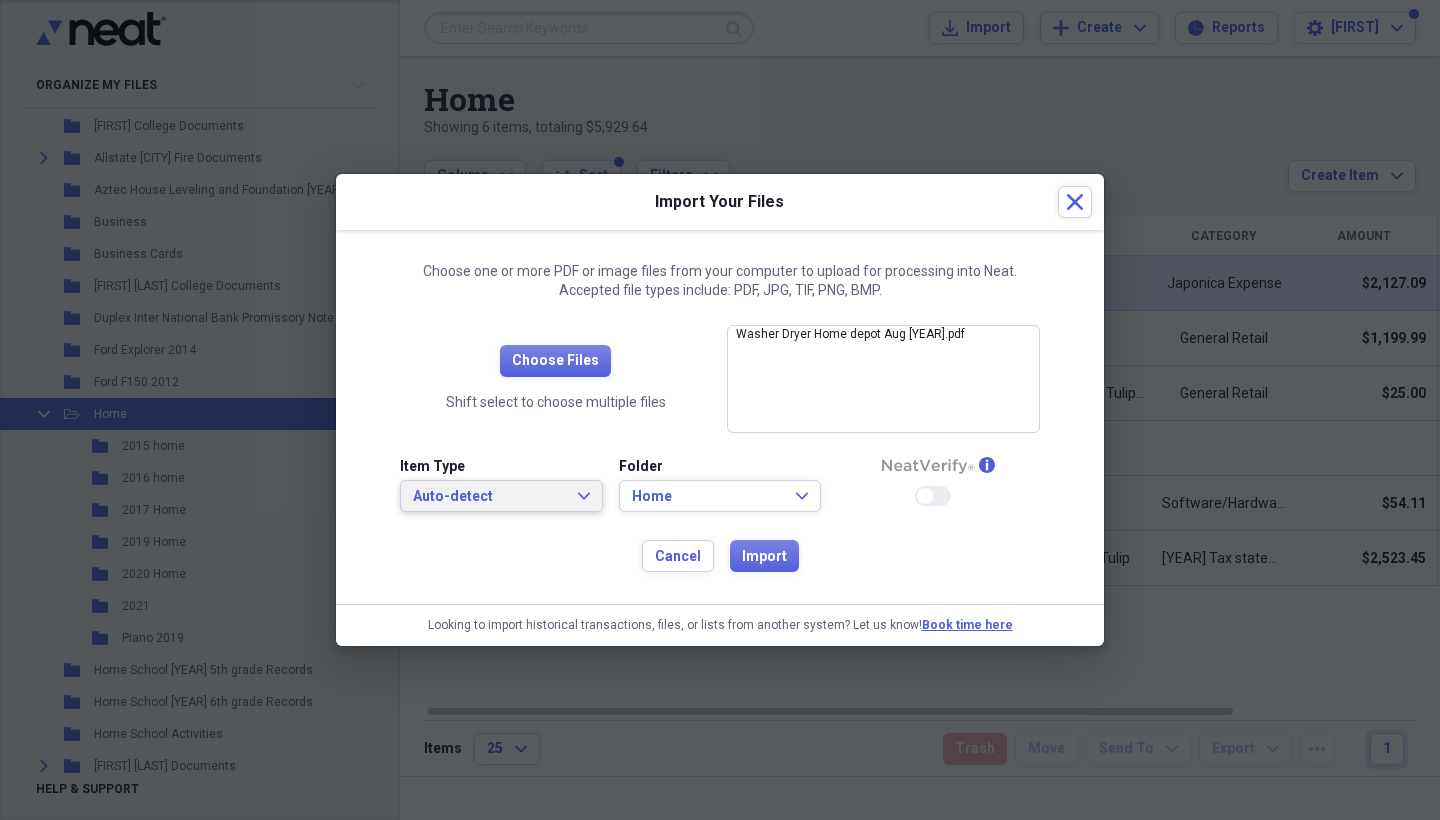click on "Auto-detect" at bounding box center [489, 497] 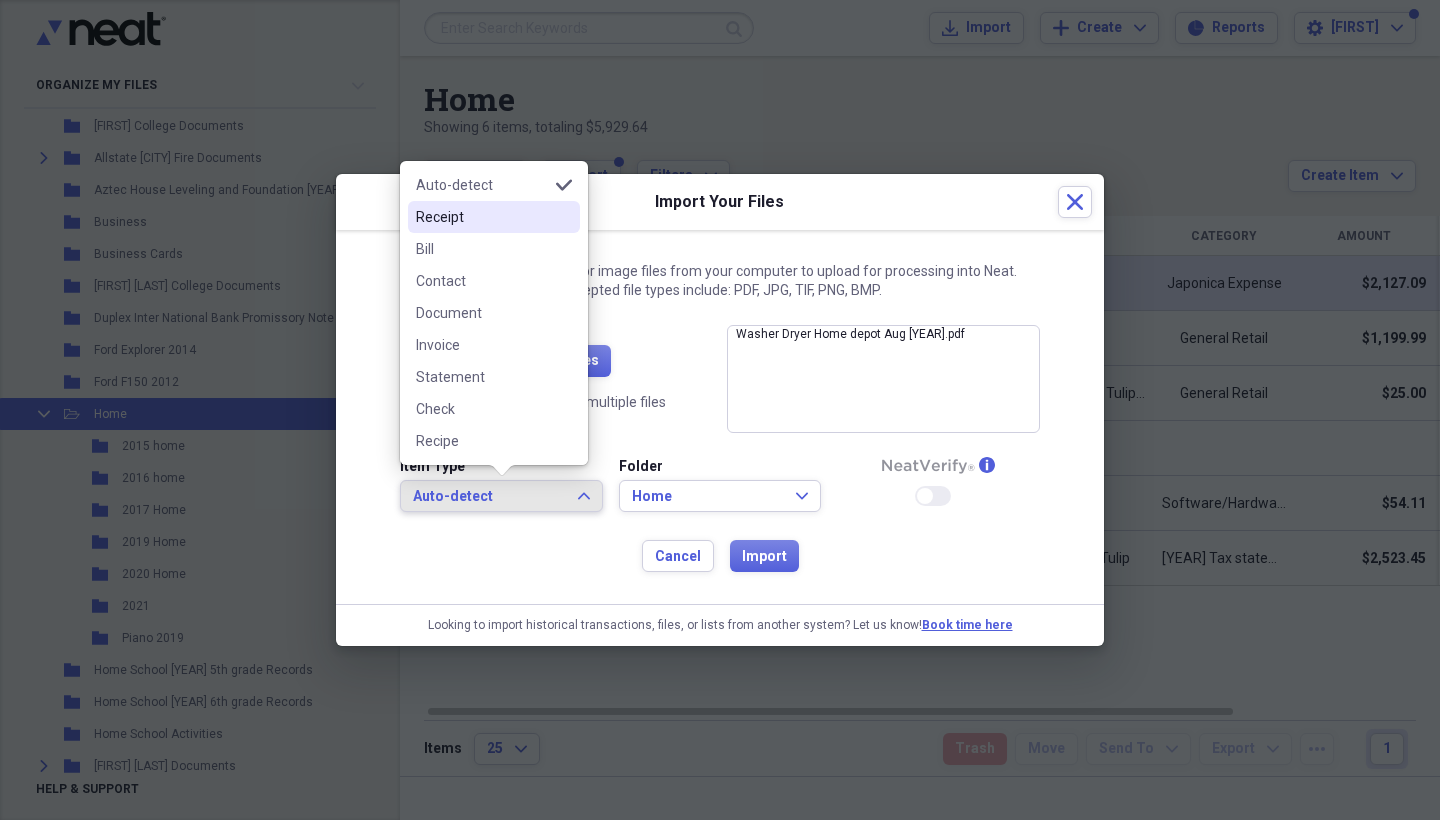 click on "Receipt" at bounding box center [482, 217] 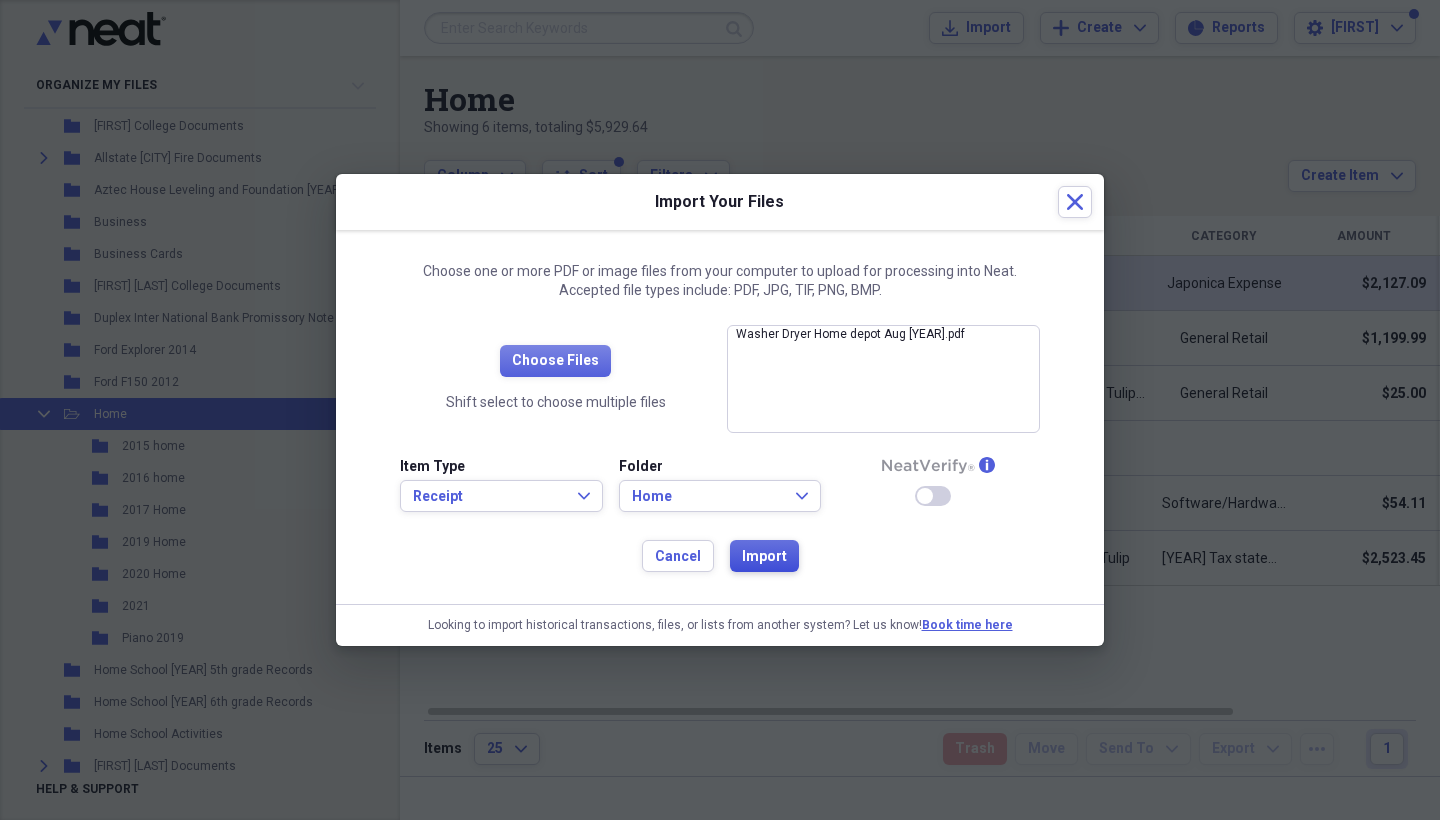 click on "Import" at bounding box center (764, 557) 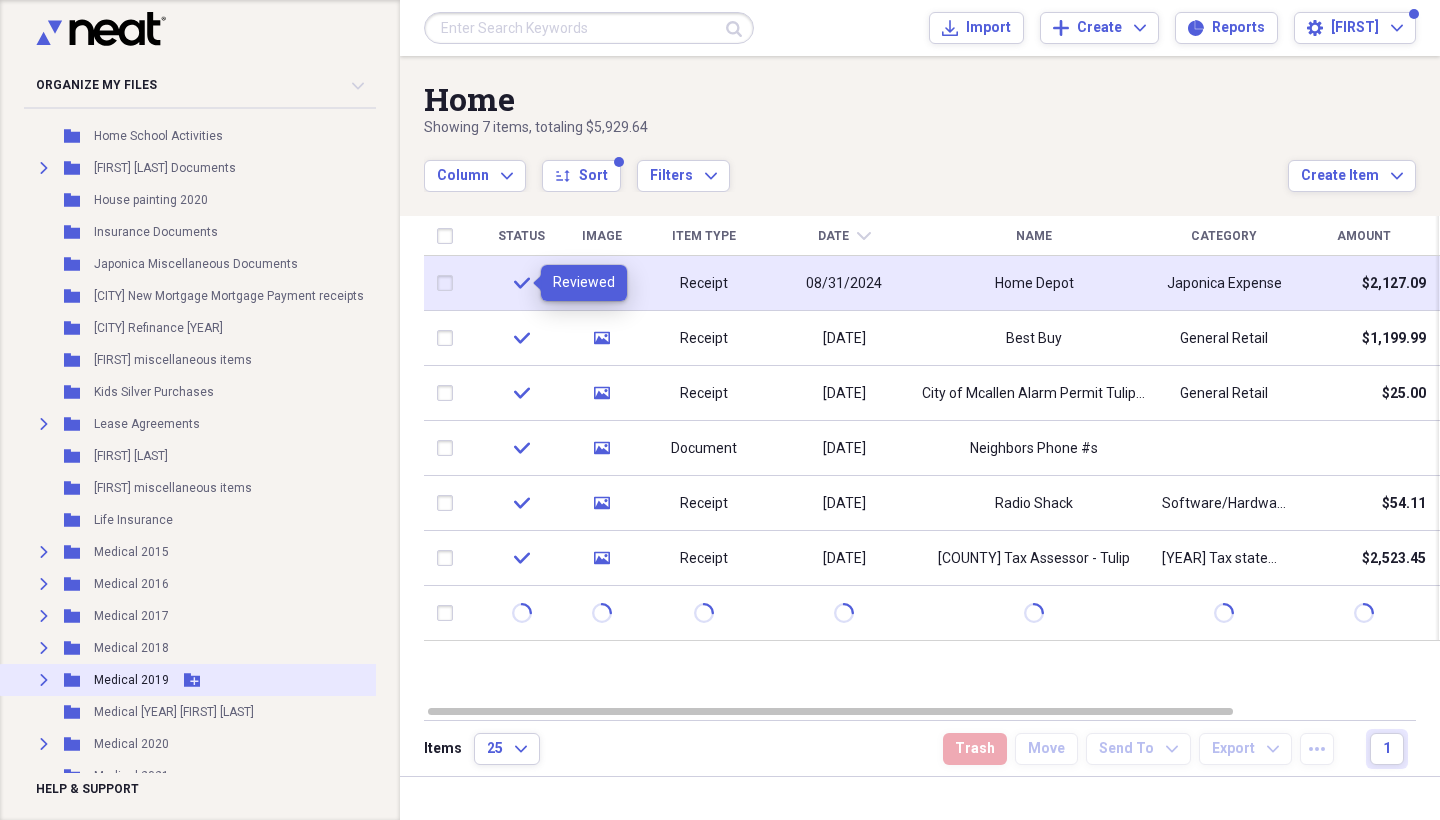 scroll, scrollTop: 1179, scrollLeft: 0, axis: vertical 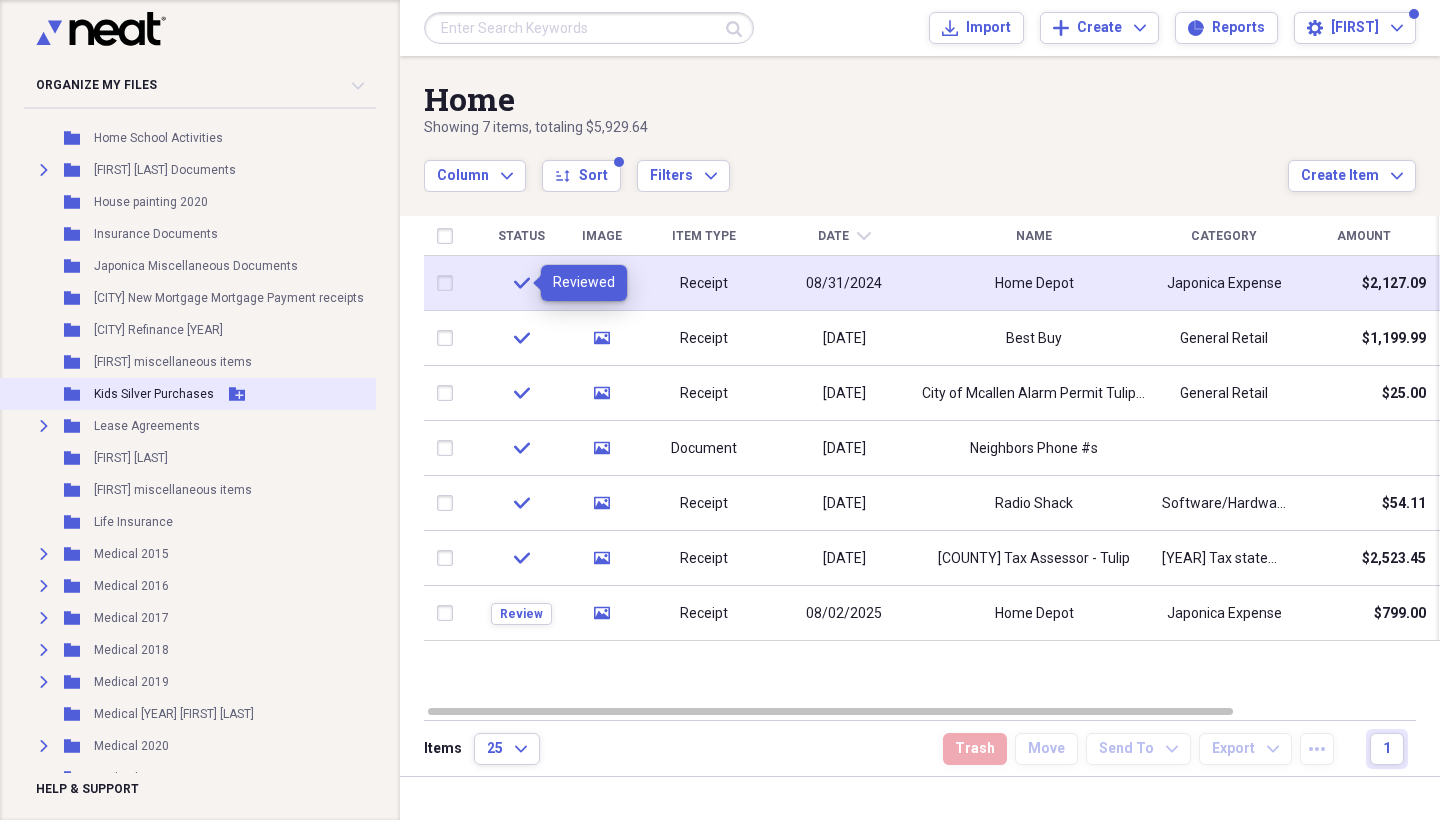 click on "Kids Silver Purchases" at bounding box center (154, 394) 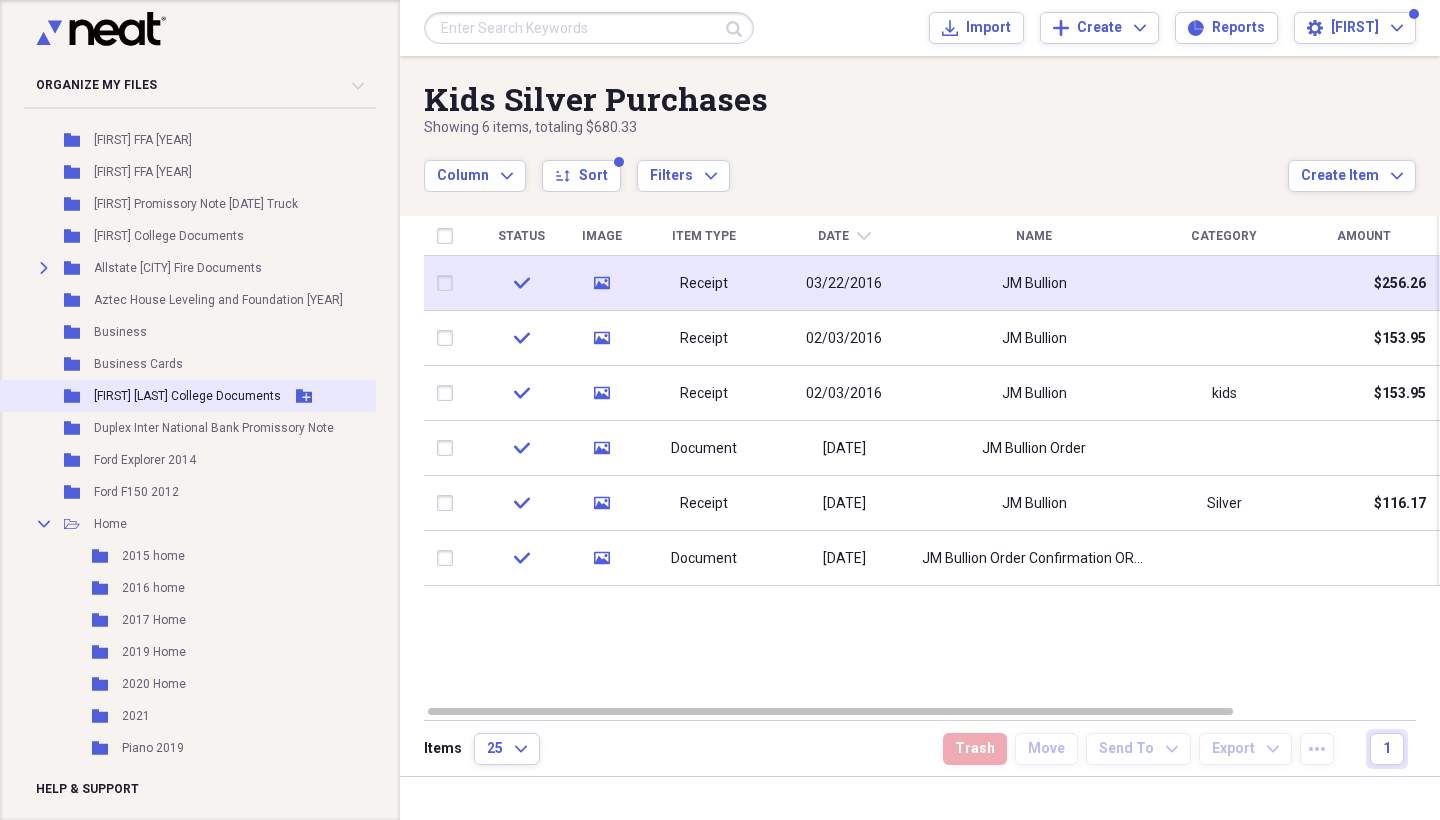 scroll, scrollTop: 474, scrollLeft: 0, axis: vertical 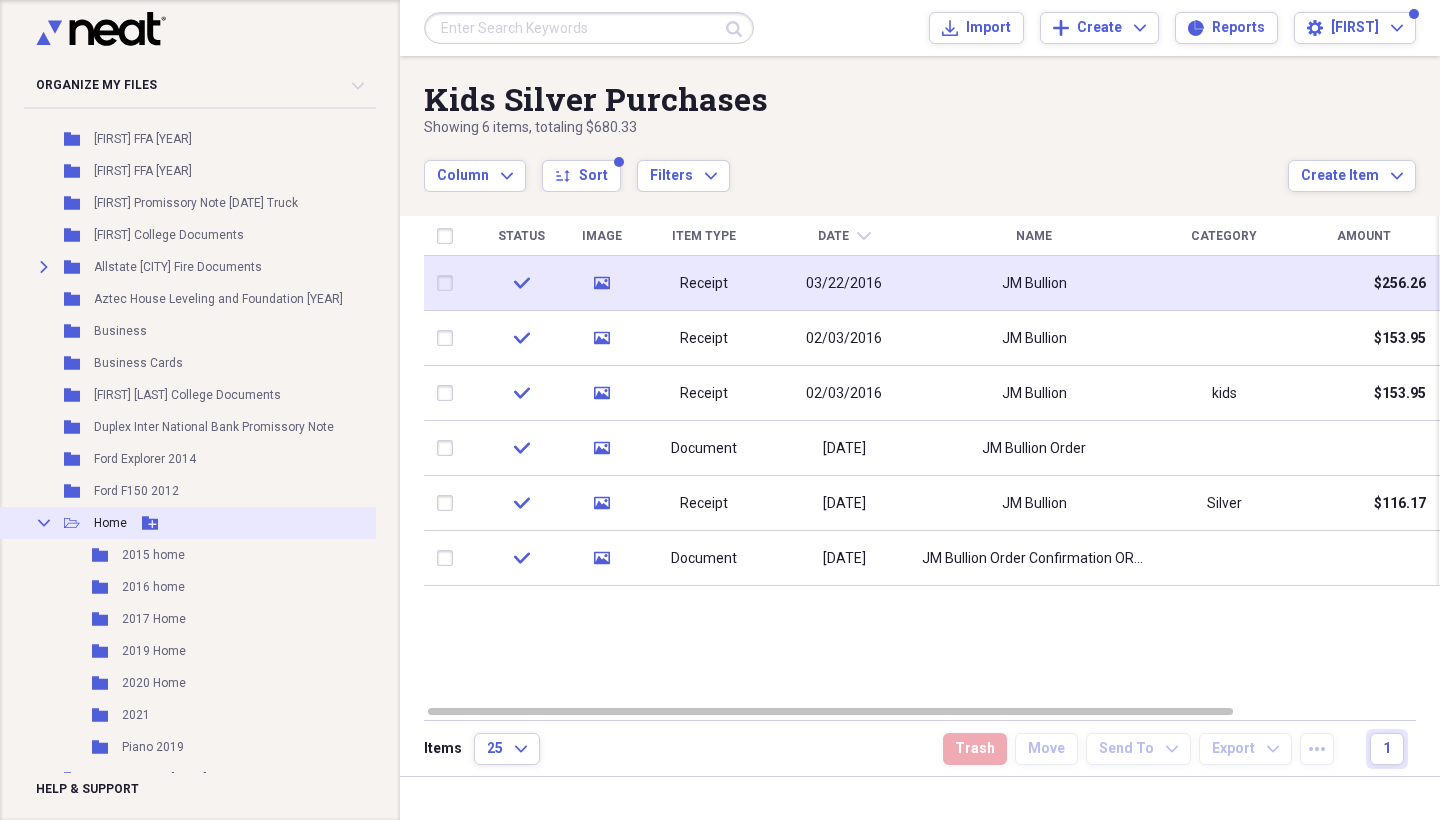 click on "Home" at bounding box center (110, 523) 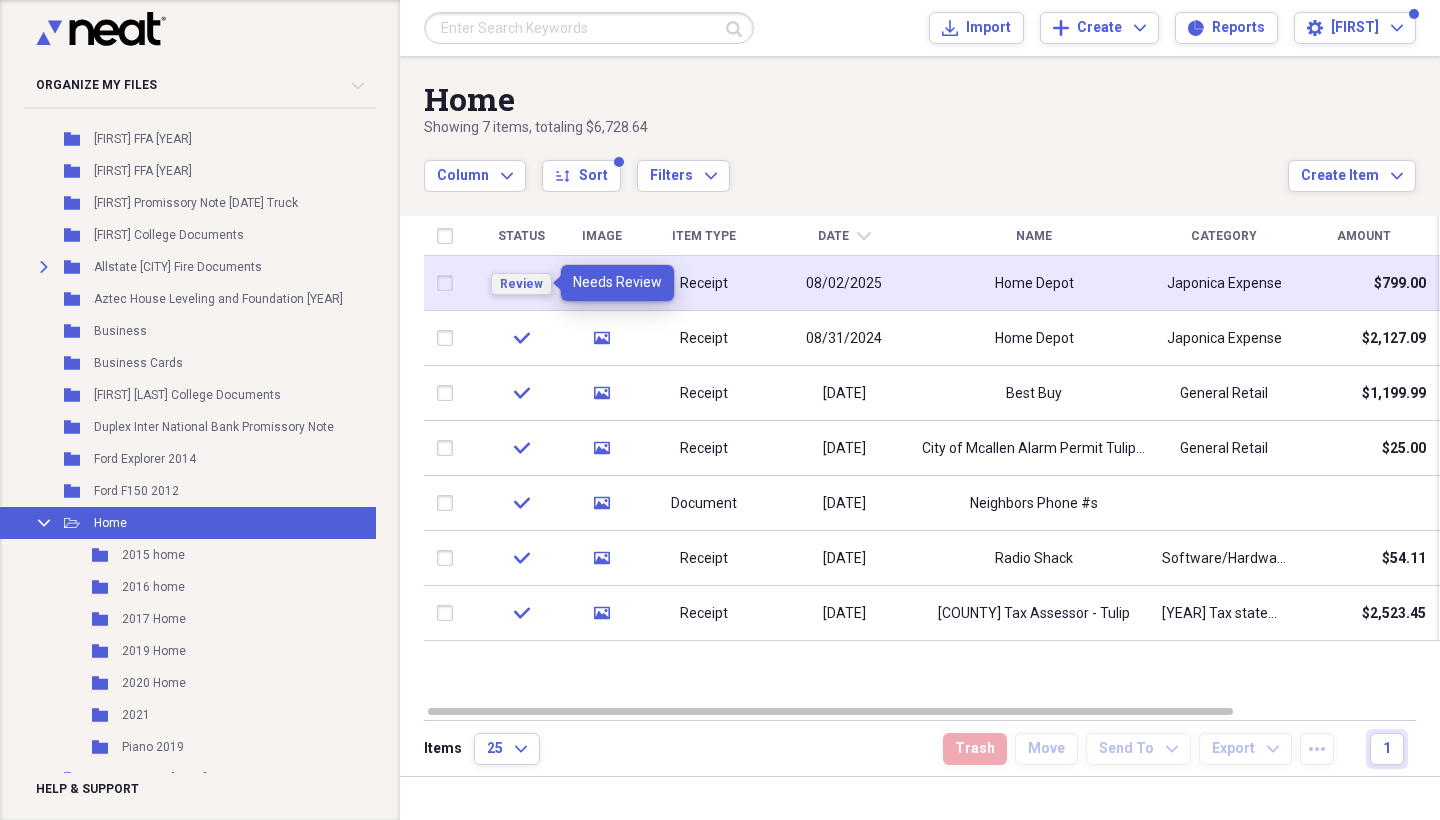click on "Review" at bounding box center (521, 284) 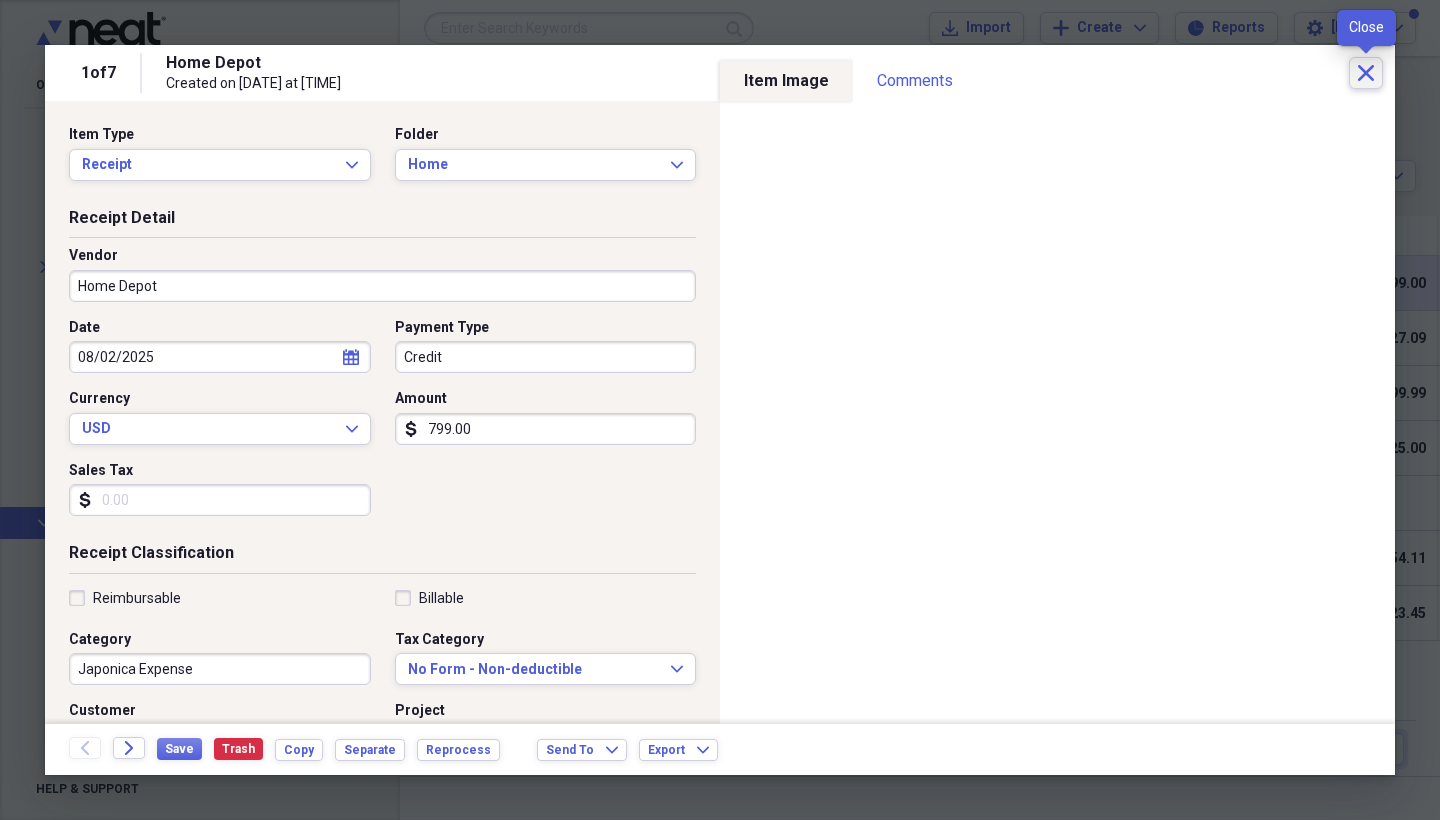 click on "Close" 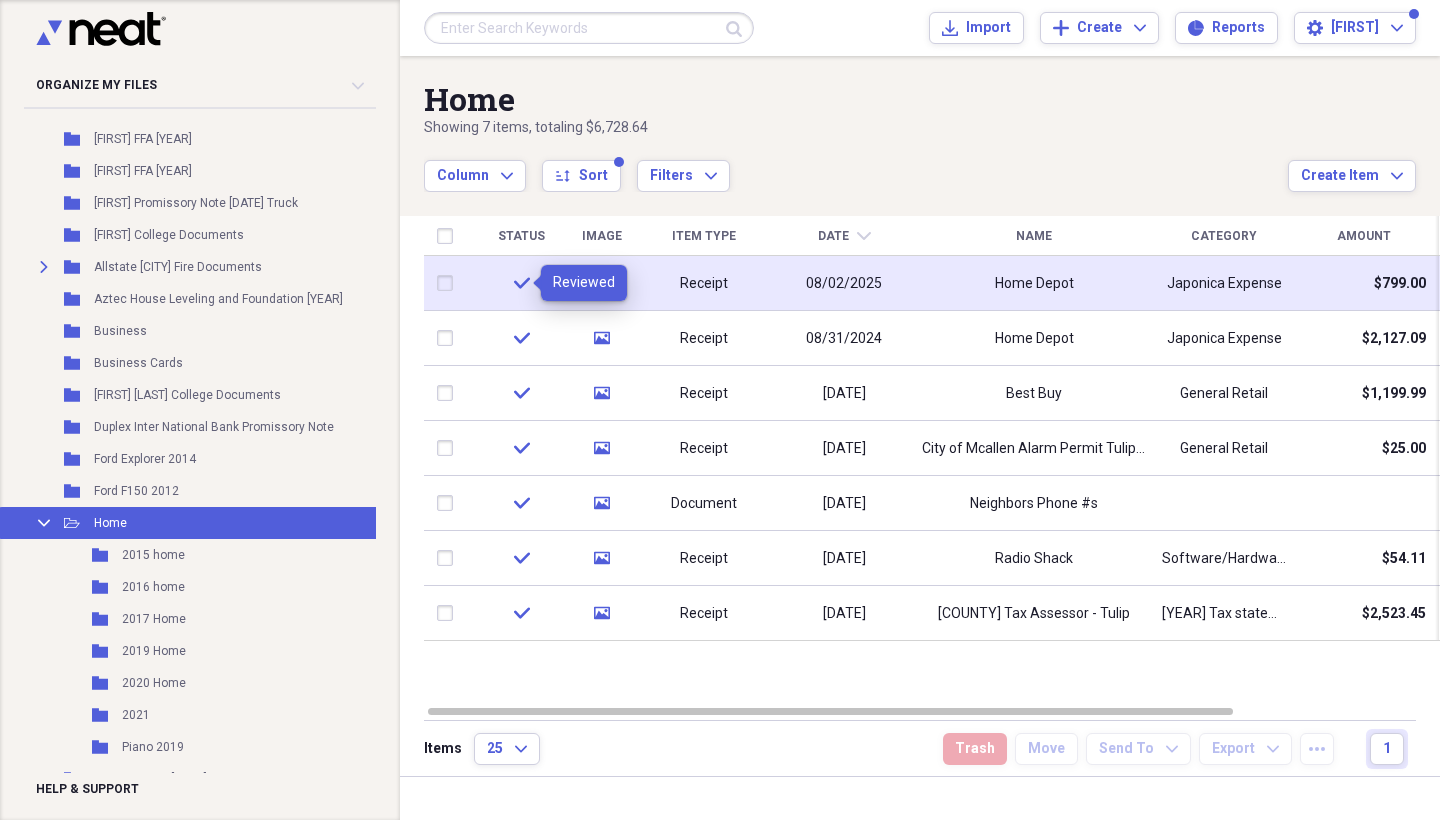 click on "Home" at bounding box center [856, 99] 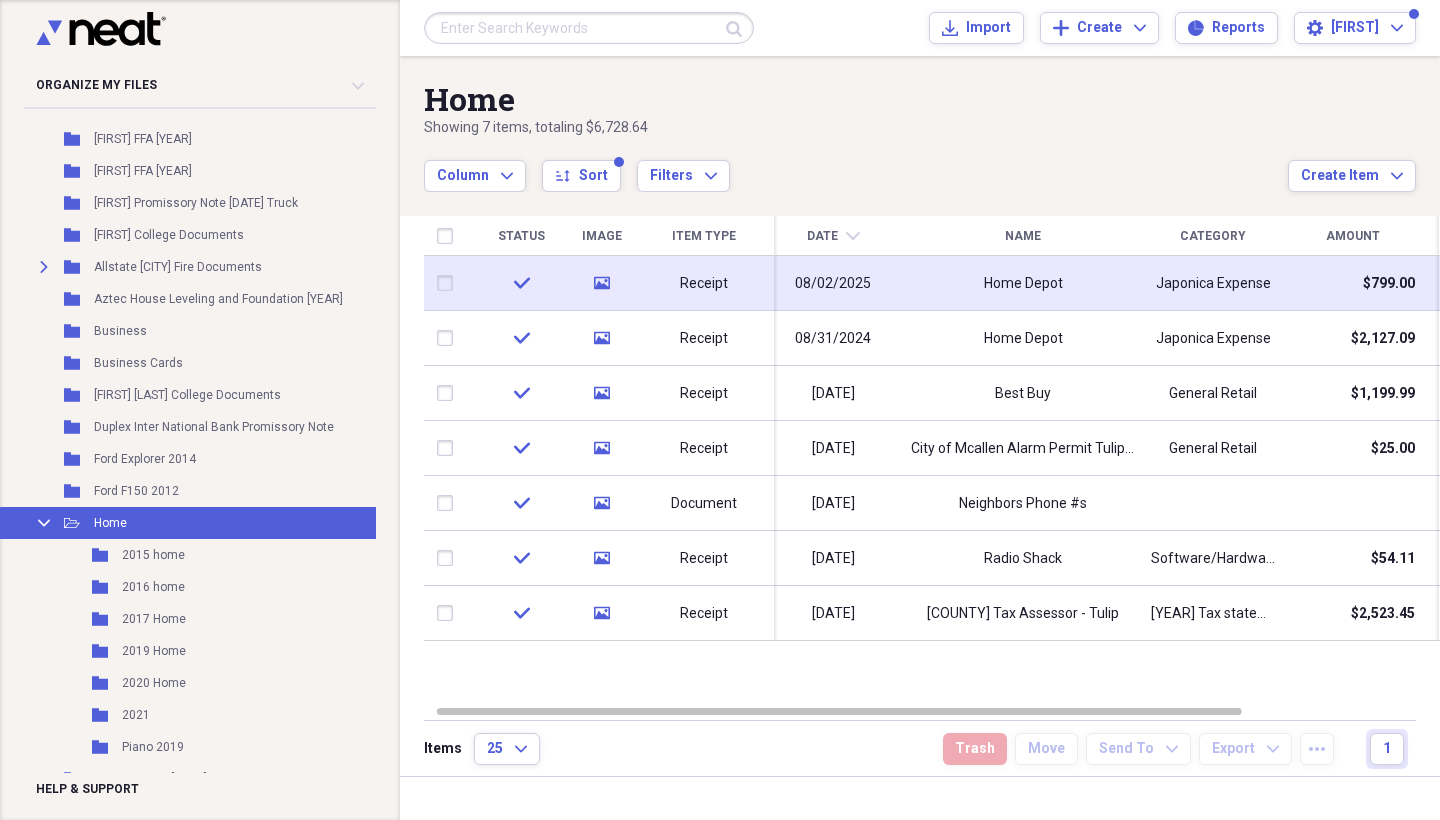 click 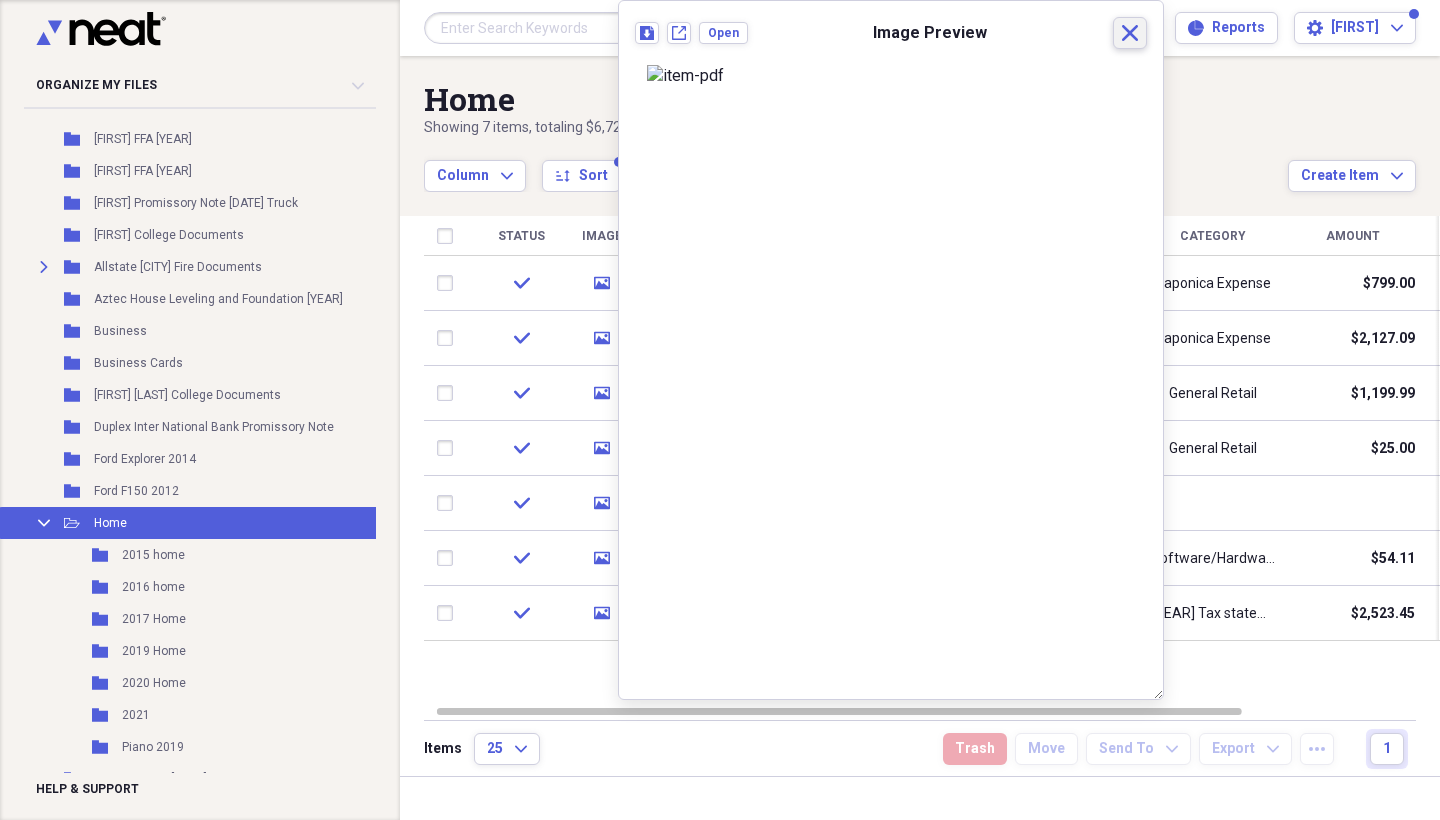click on "Close" 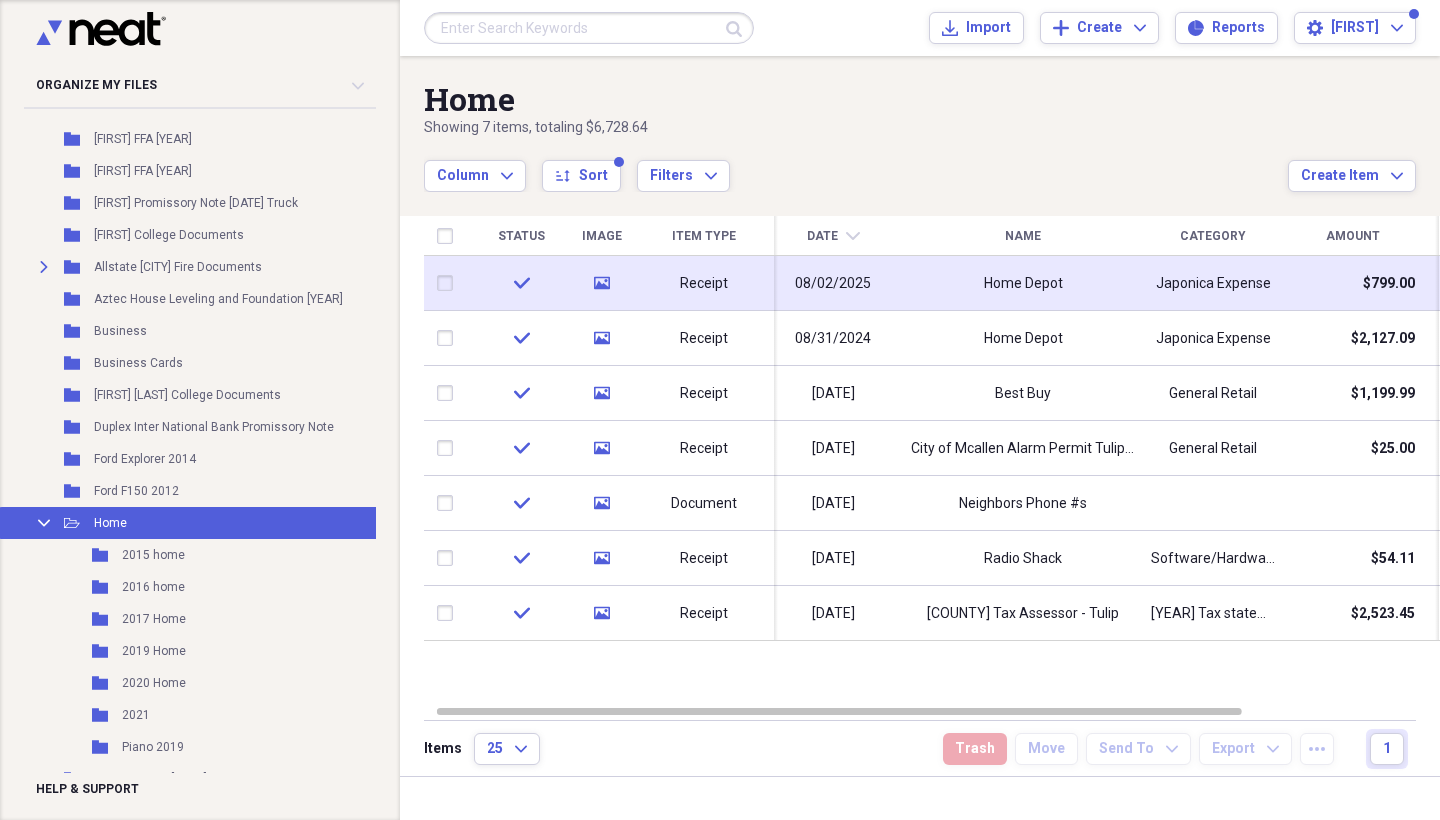 click on "Receipt" at bounding box center (704, 284) 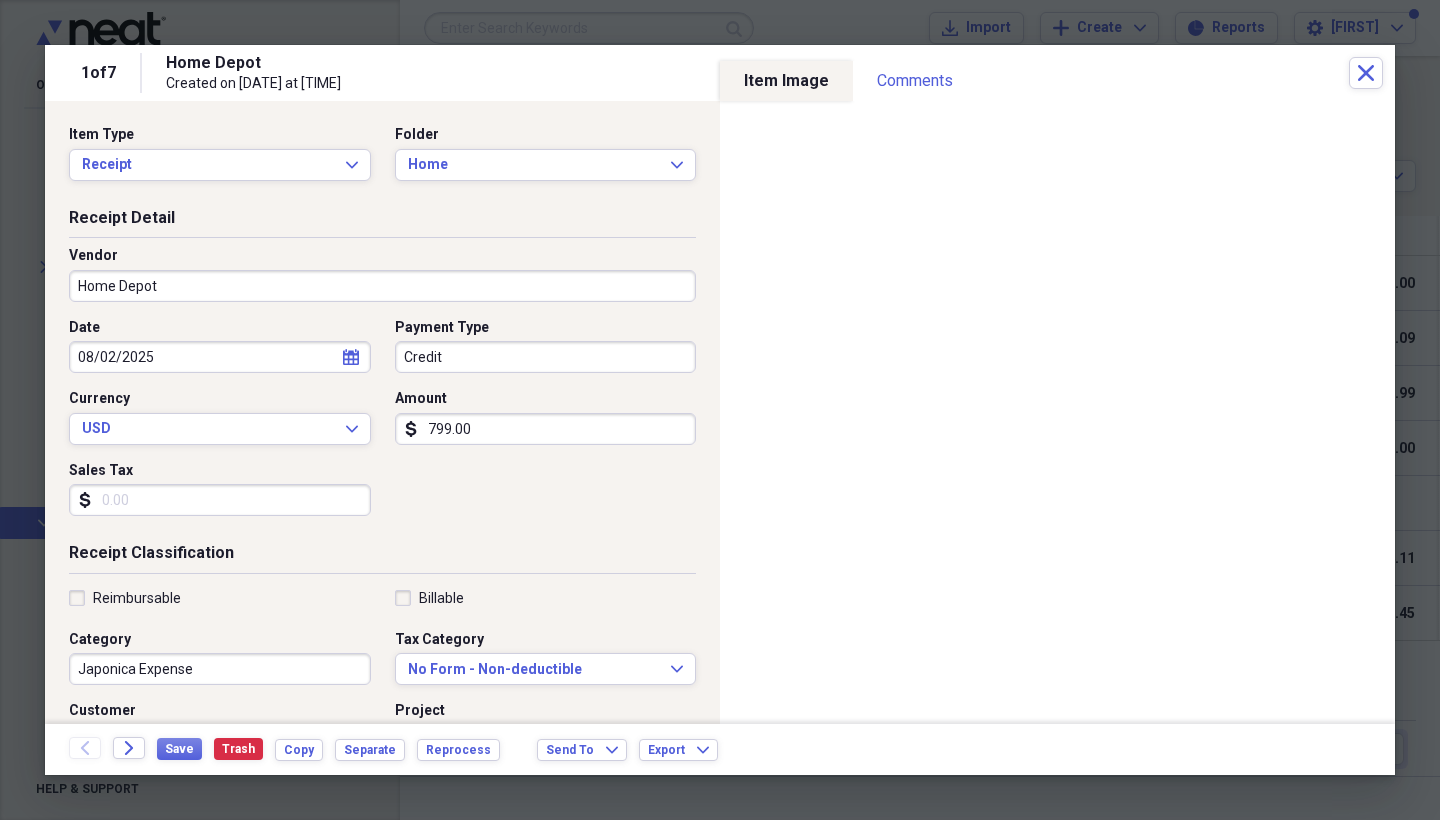 click on "799.00" at bounding box center (546, 429) 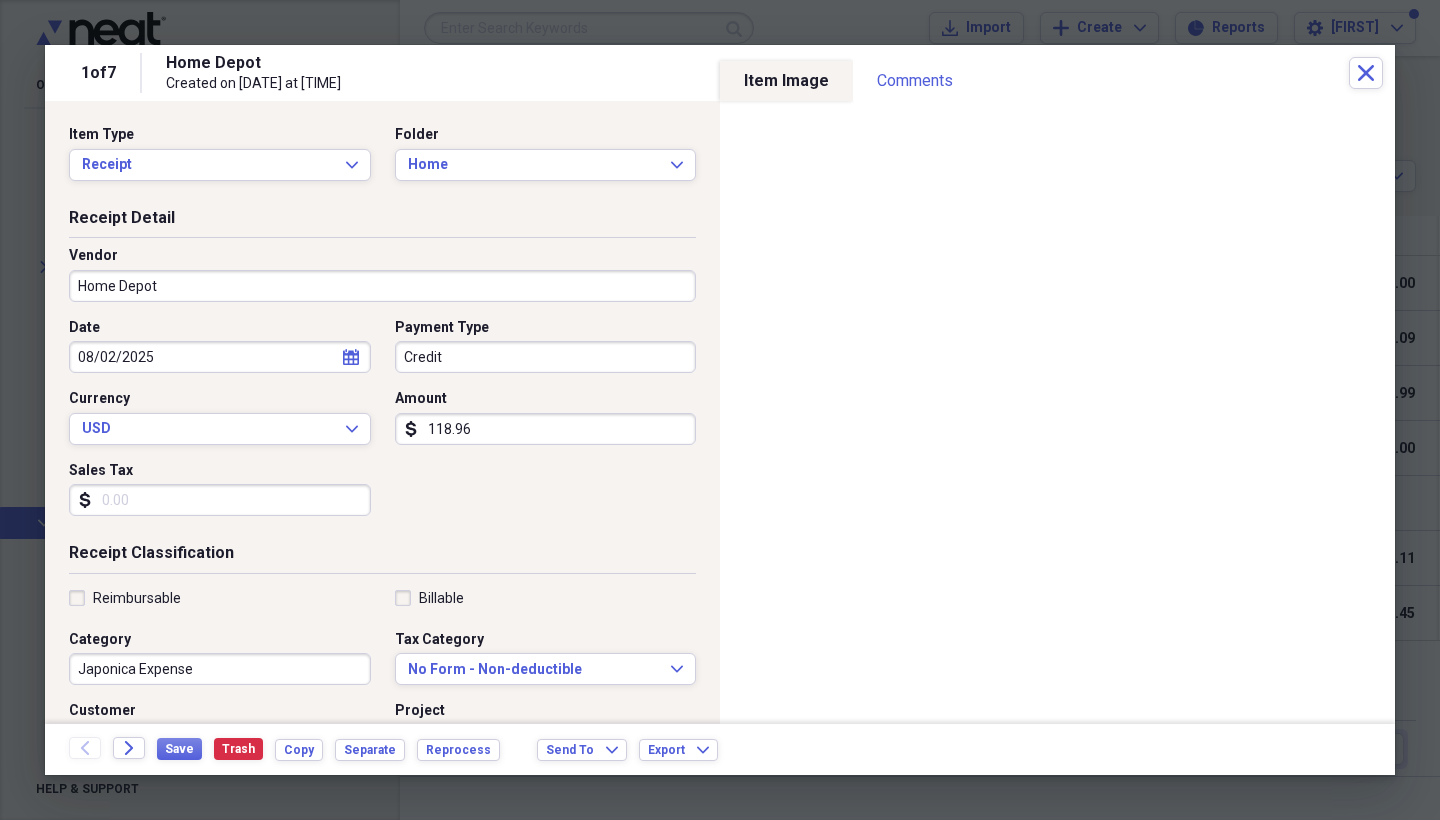 type on "1189.67" 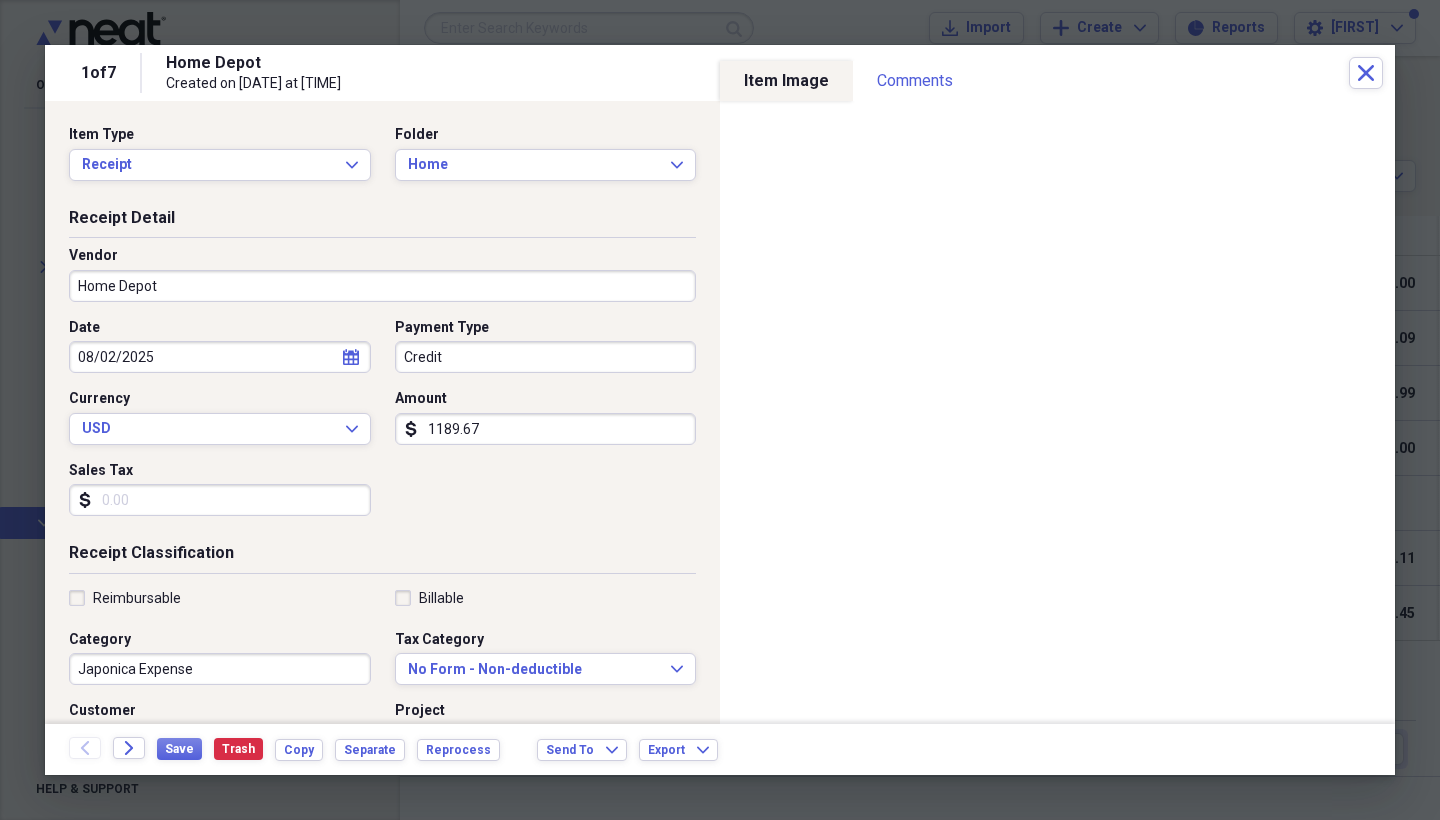 click on "Date [DATE] calendar Calendar Payment Type Credit Currency USD Expand Amount dollar-sign [AMOUNT] Sales Tax dollar-sign" at bounding box center (382, 425) 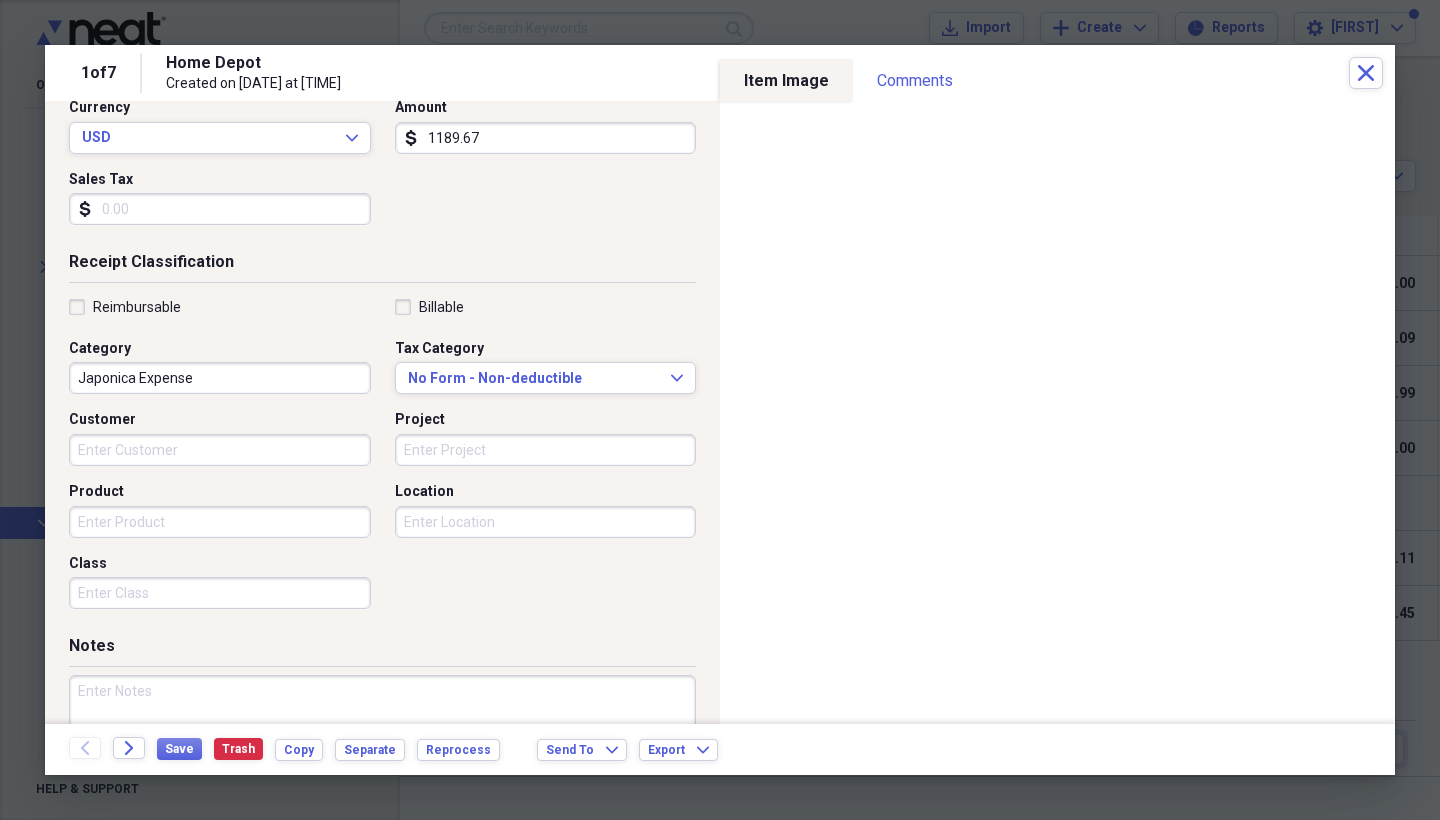 scroll, scrollTop: 309, scrollLeft: 0, axis: vertical 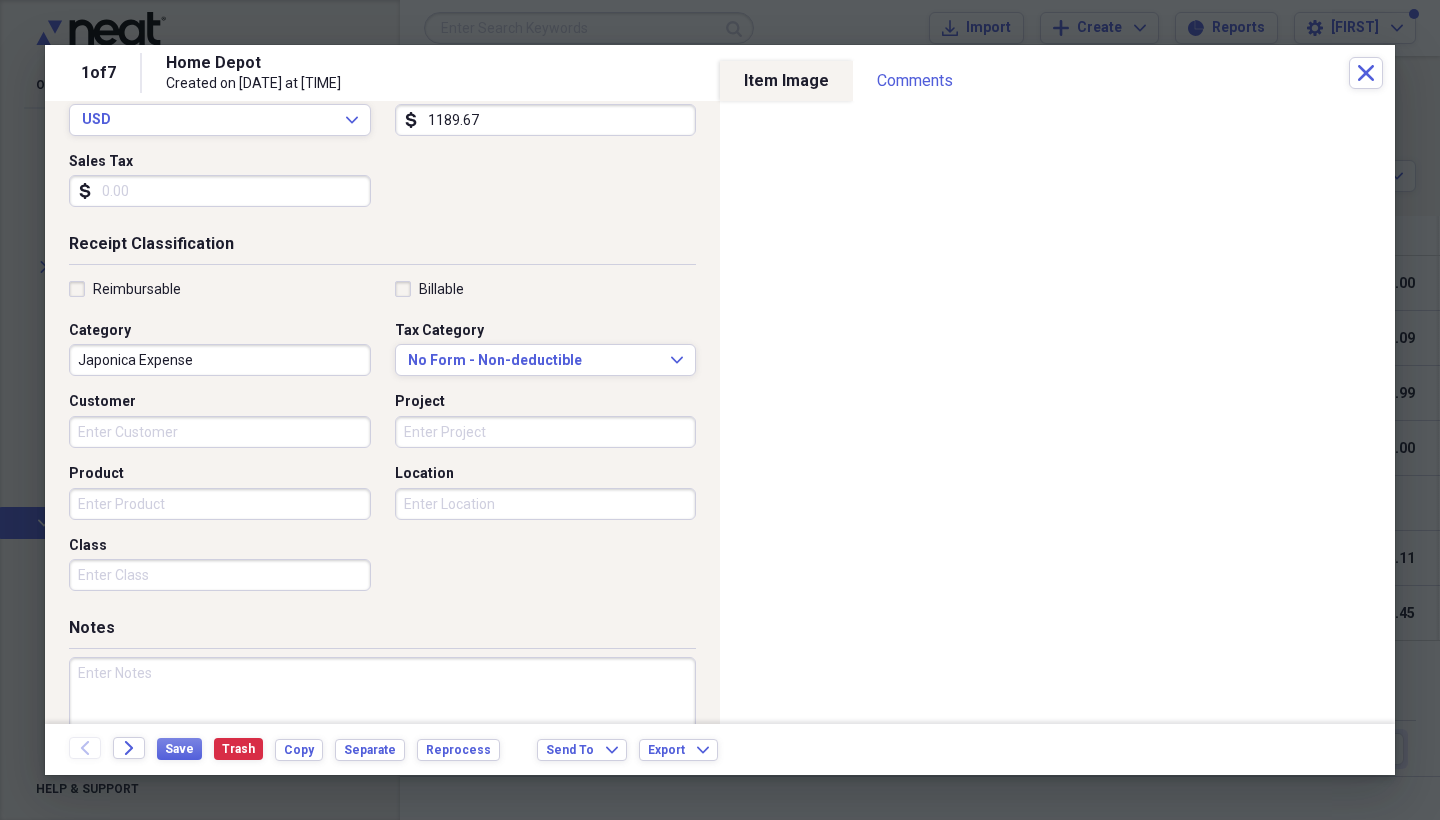 click on "Japonica Expense" at bounding box center [220, 360] 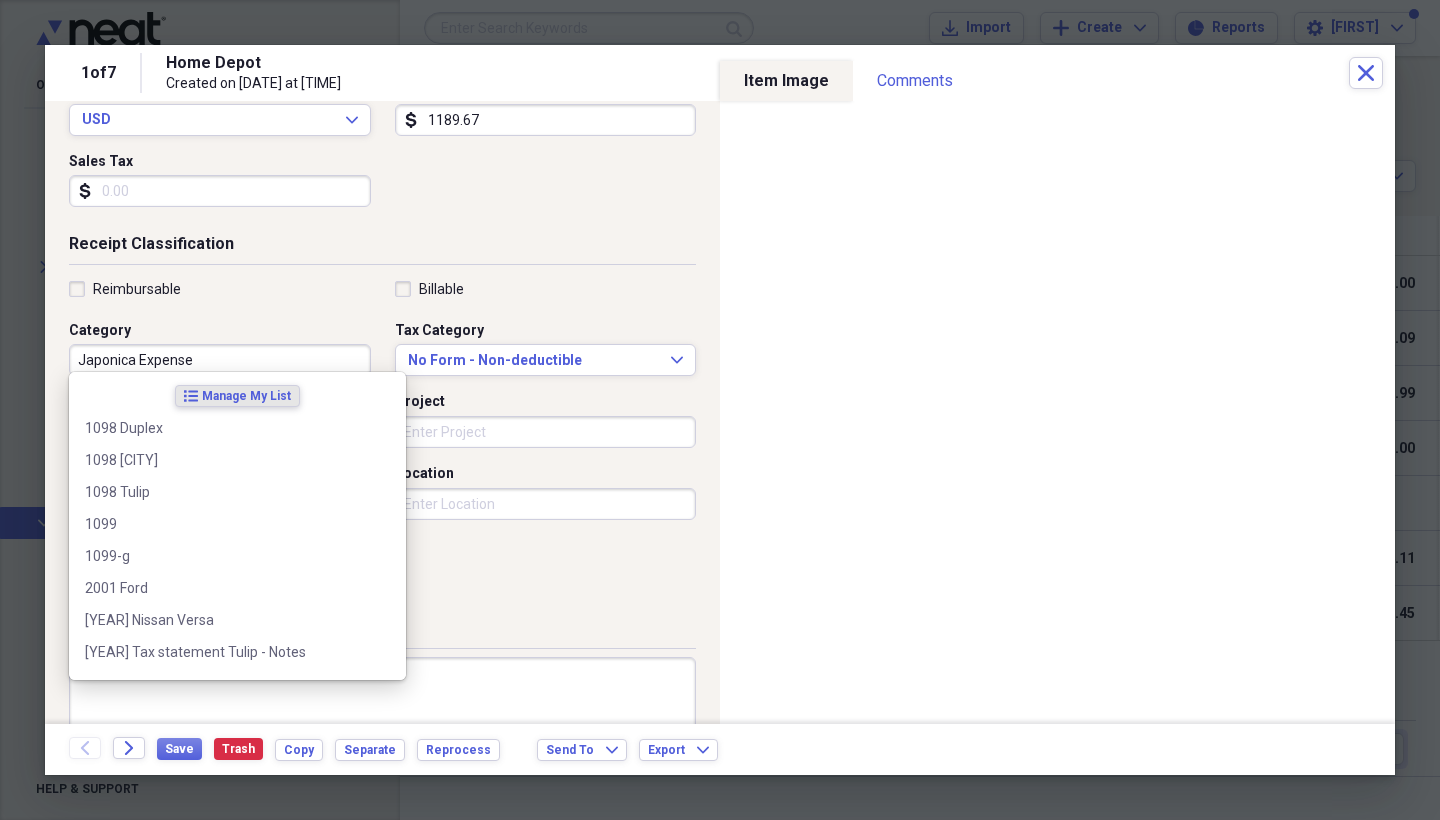 click on "Japonica Expense" at bounding box center (220, 360) 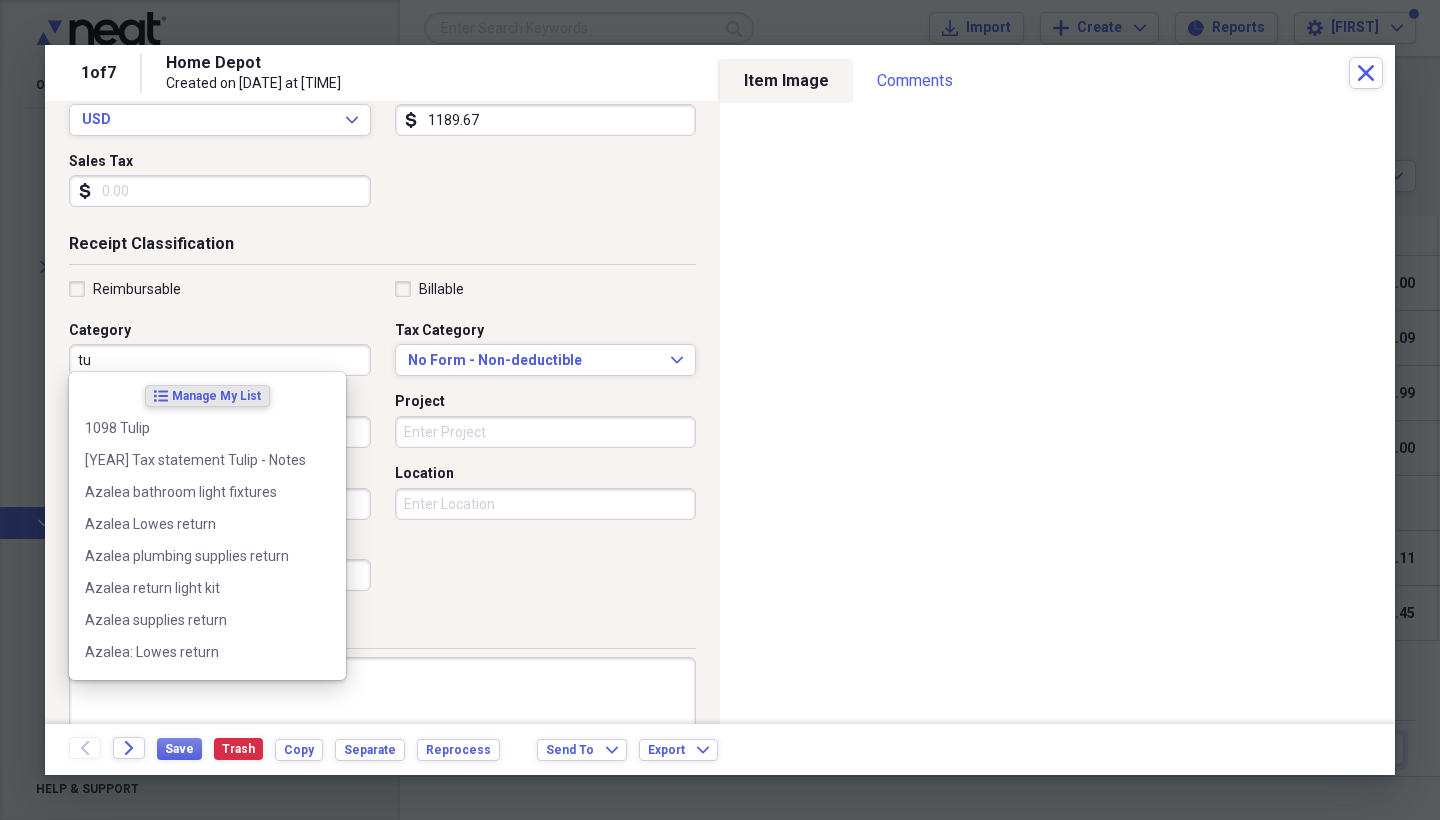 type on "t" 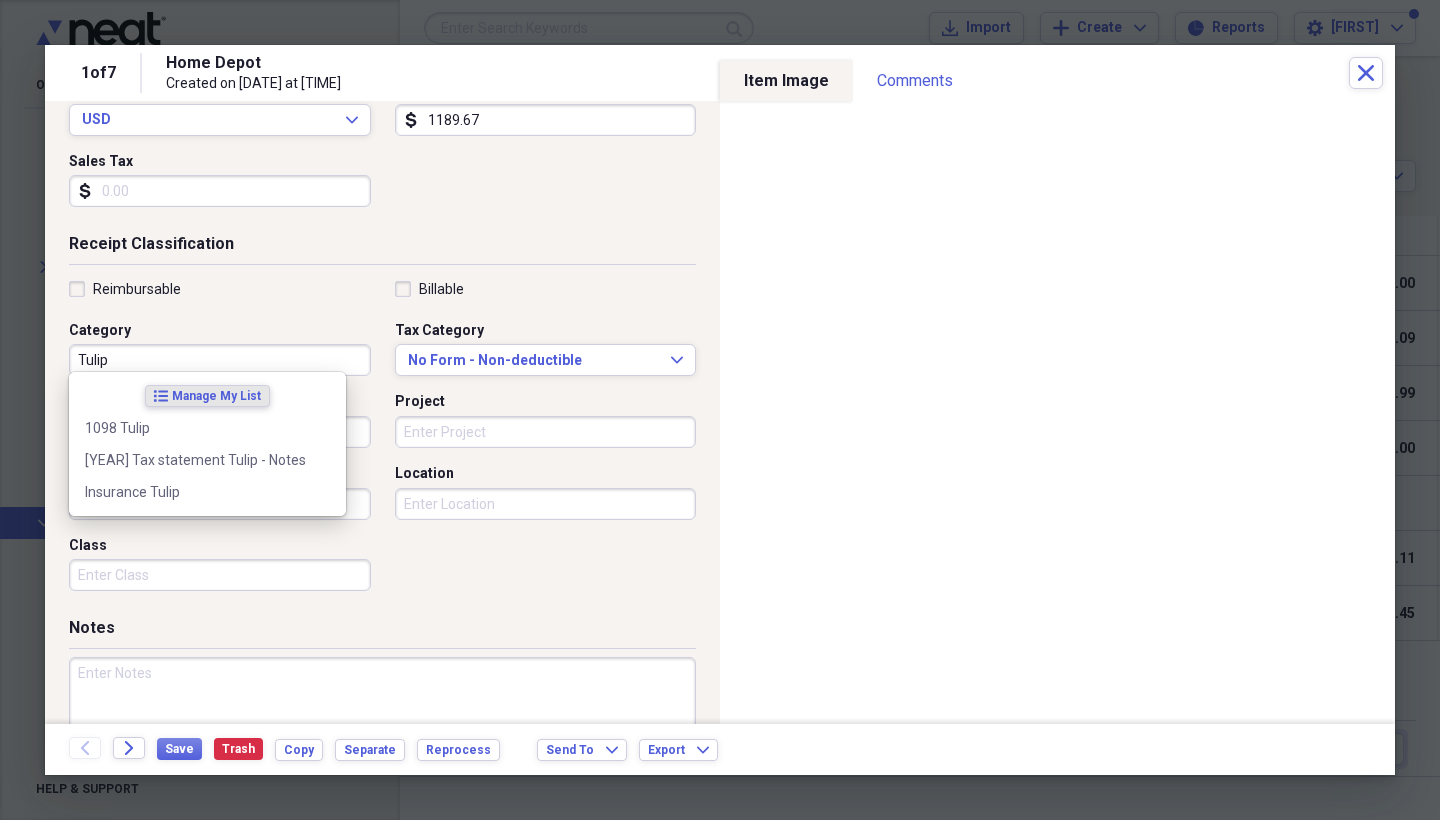 type on "Tulip" 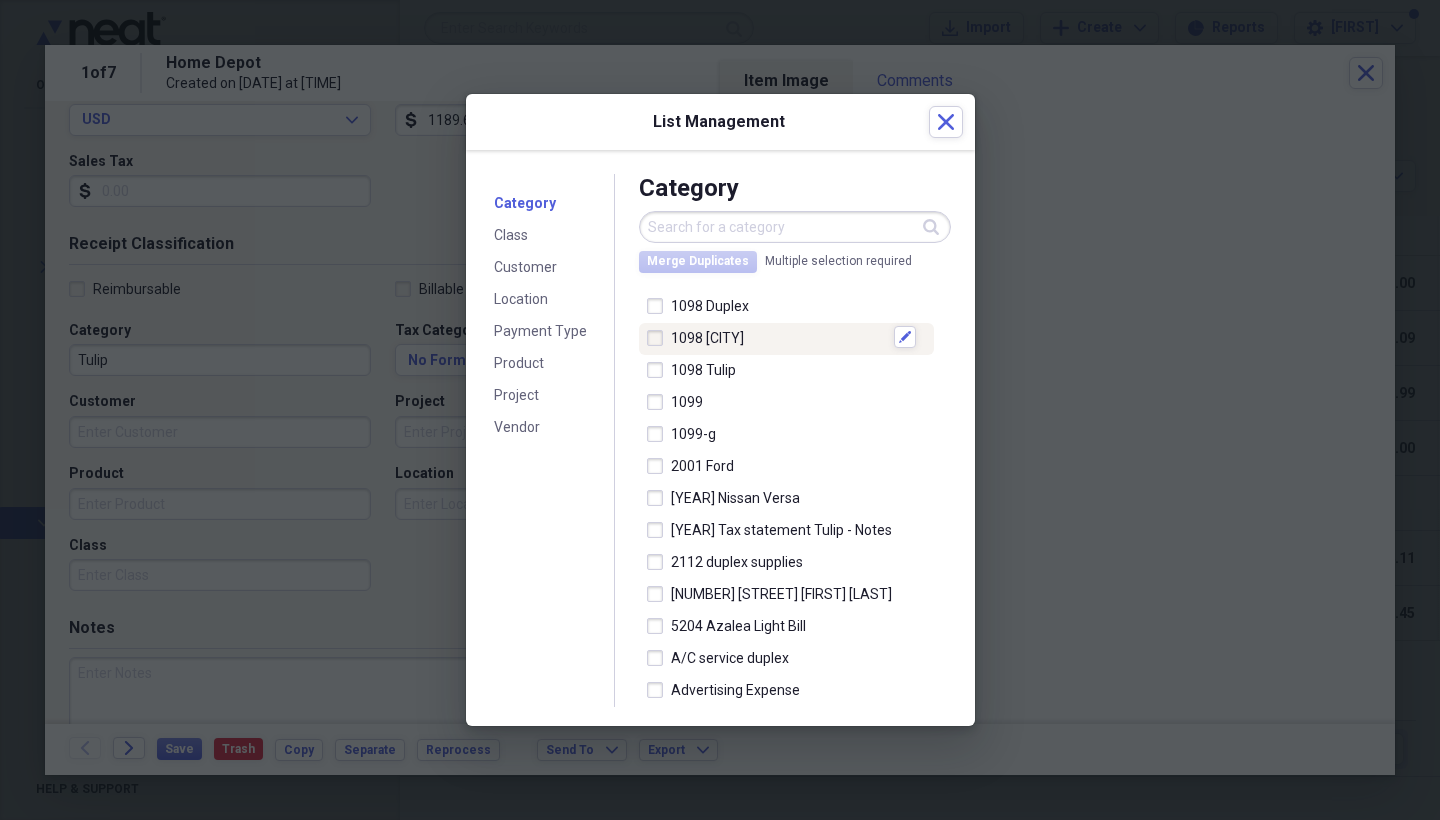 scroll, scrollTop: 0, scrollLeft: 0, axis: both 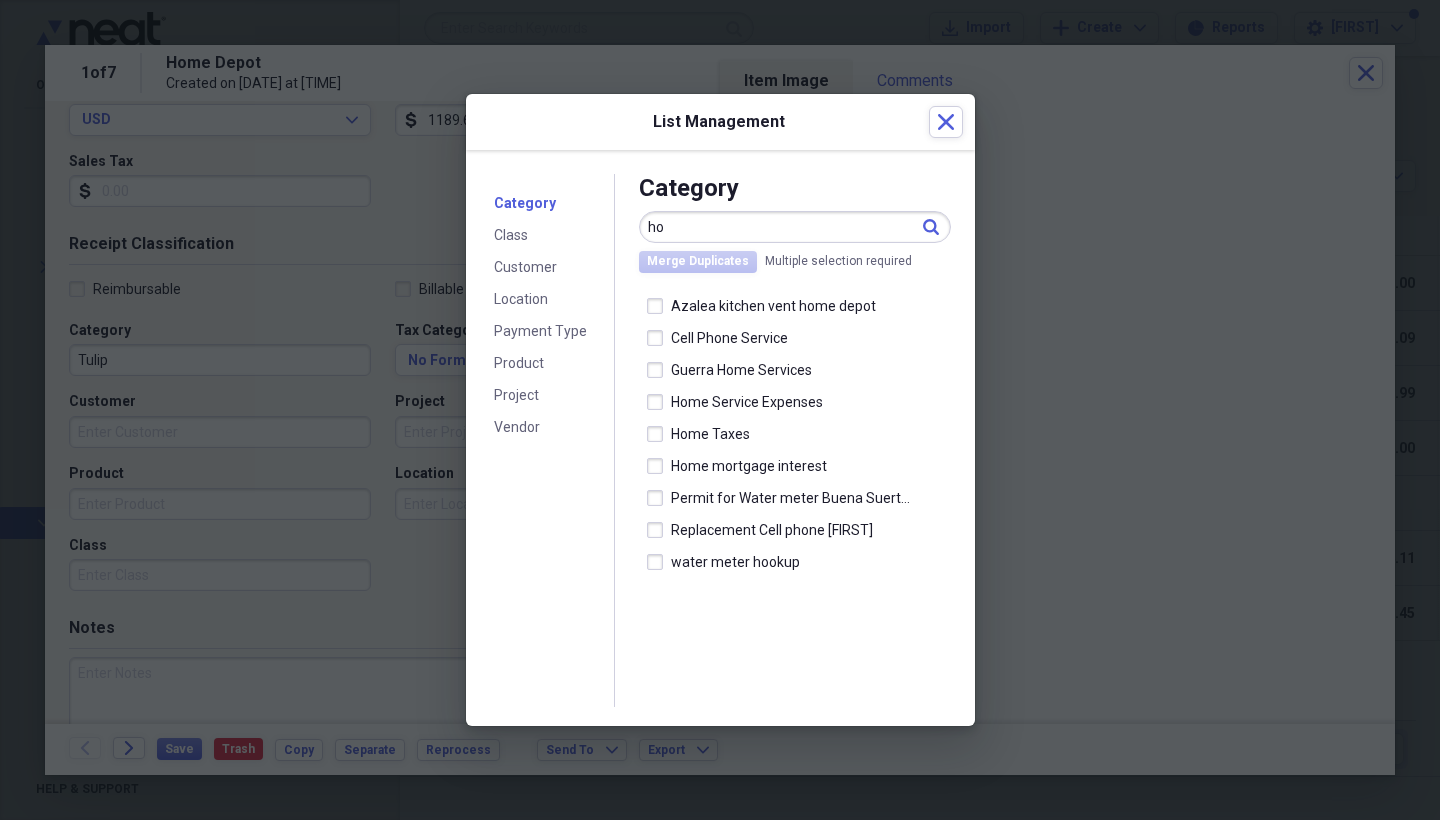 type on "h" 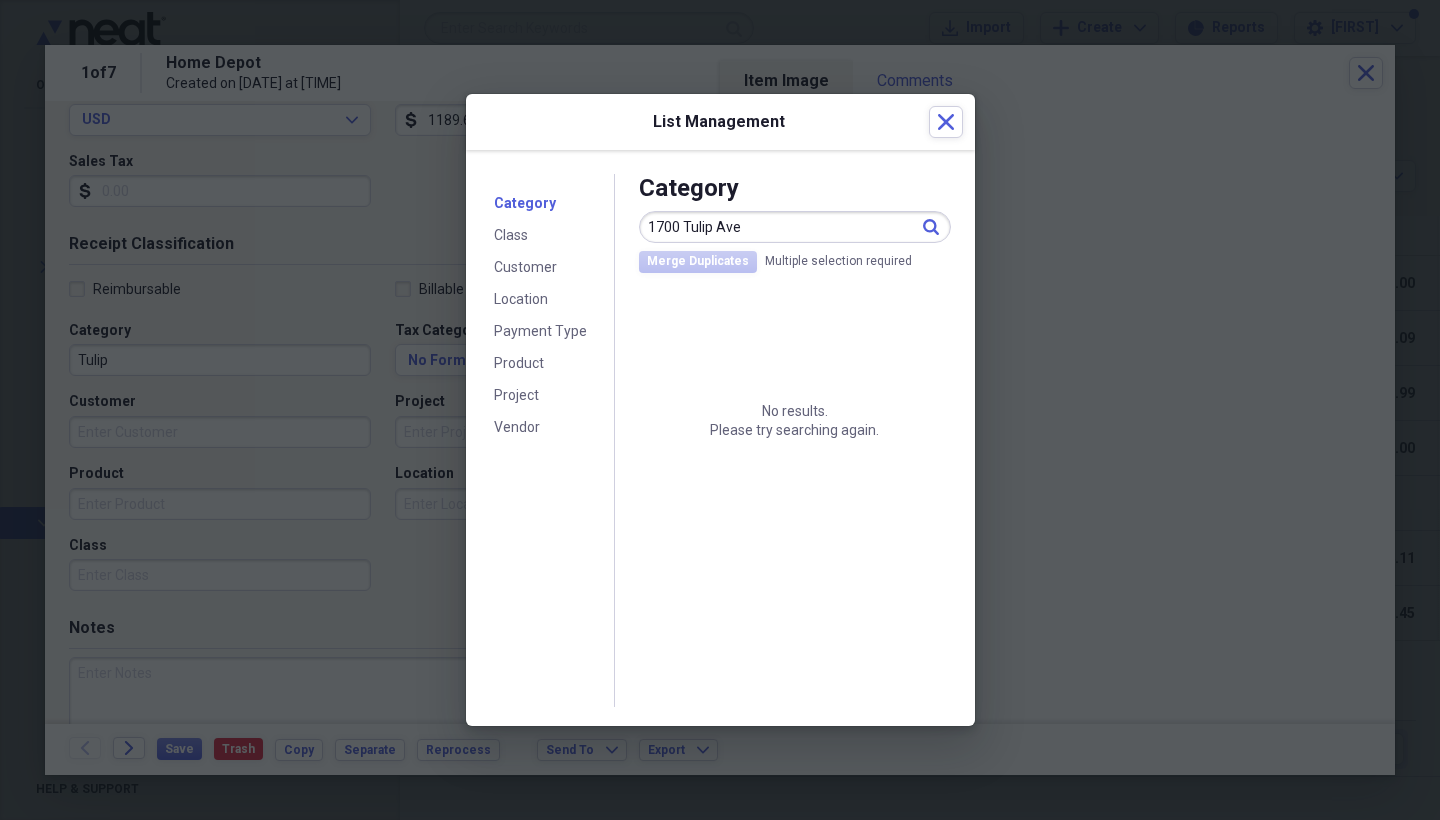 type on "1700 Tulip Ave" 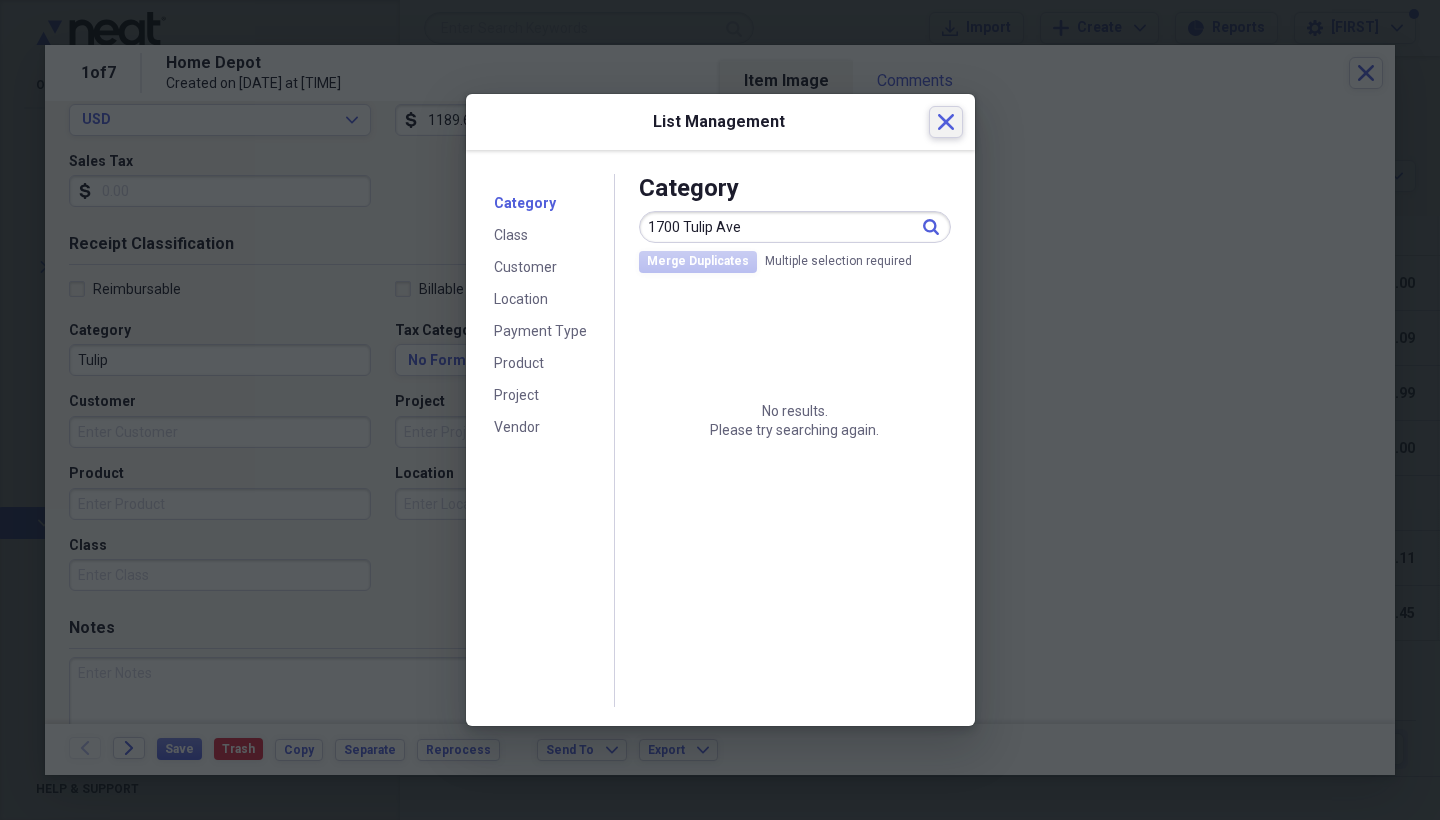 click on "Close" at bounding box center [946, 122] 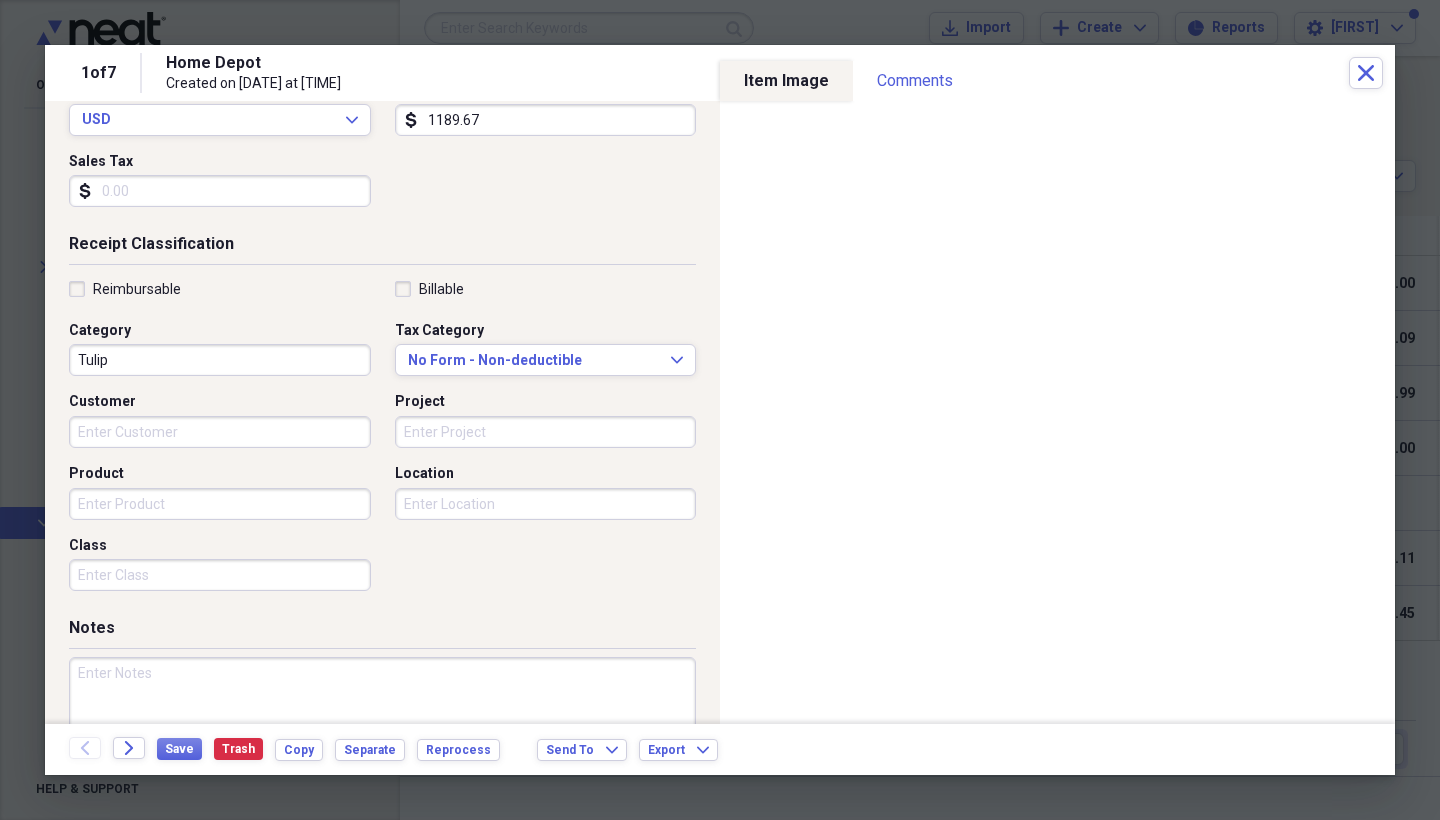 click on "Tulip" at bounding box center [220, 360] 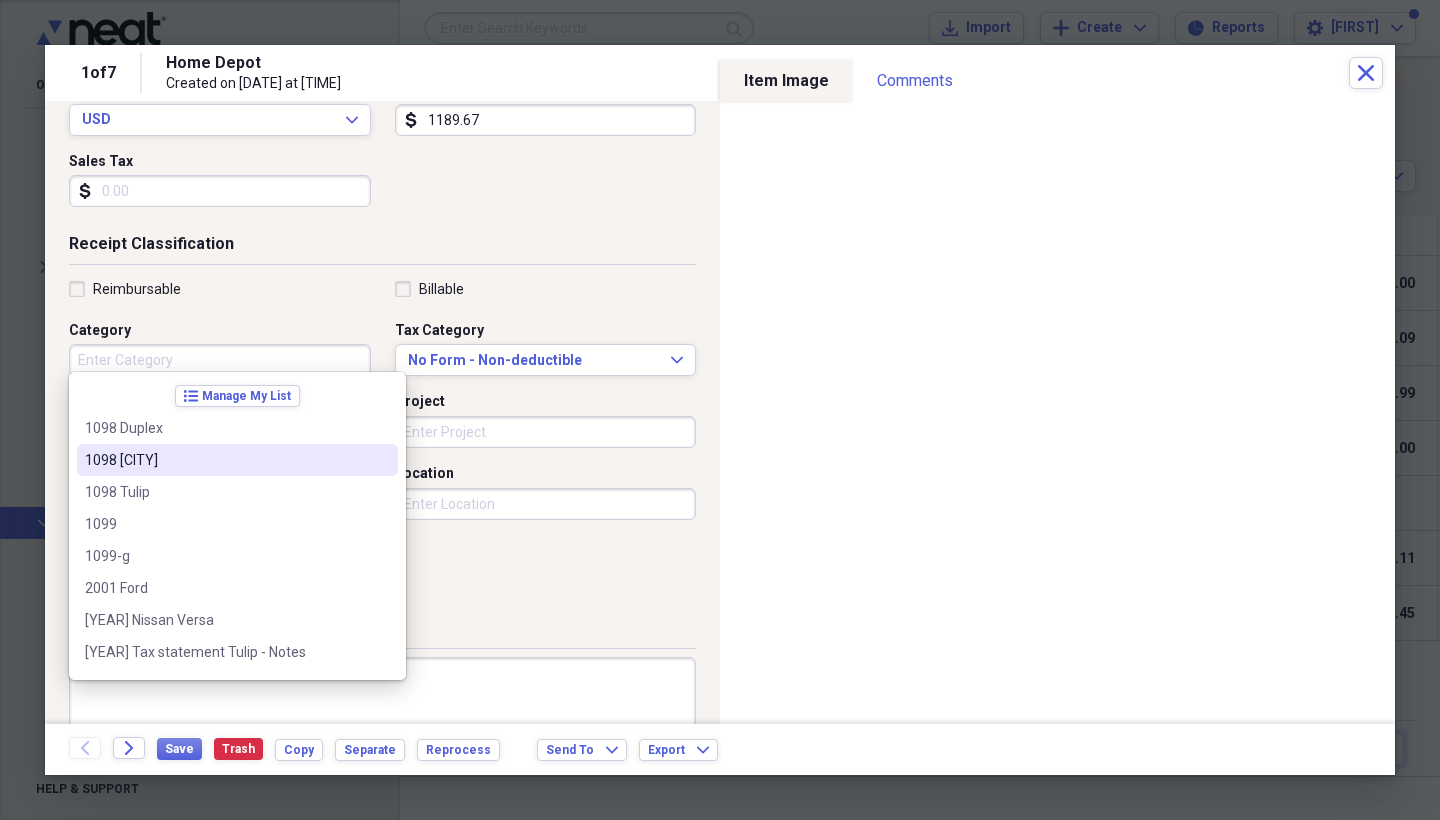 type 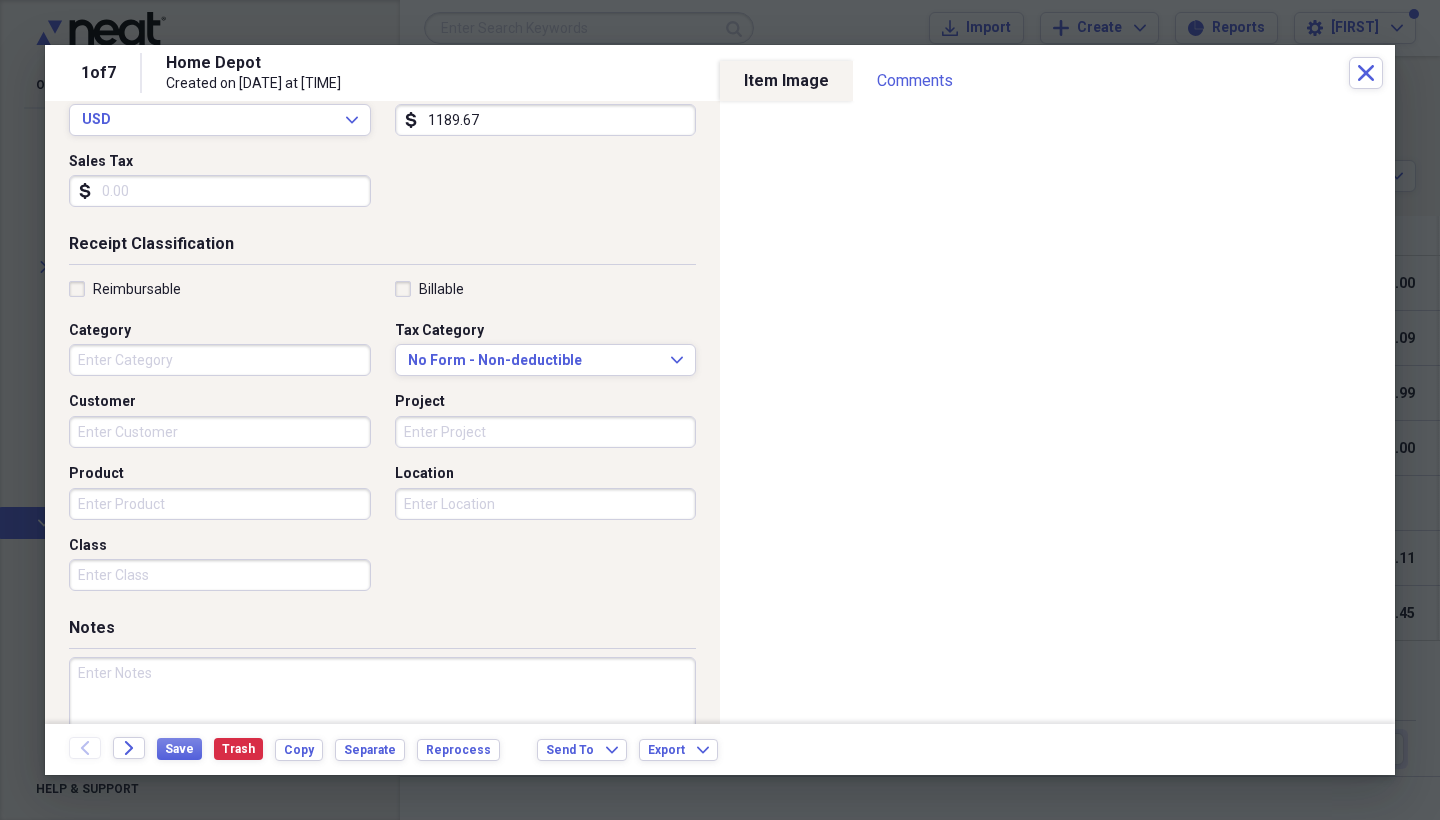 click on "Reimbursable Billable Category Tax Category No Form - Non-deductible Expand Customer Project Product Location Class" at bounding box center (382, 440) 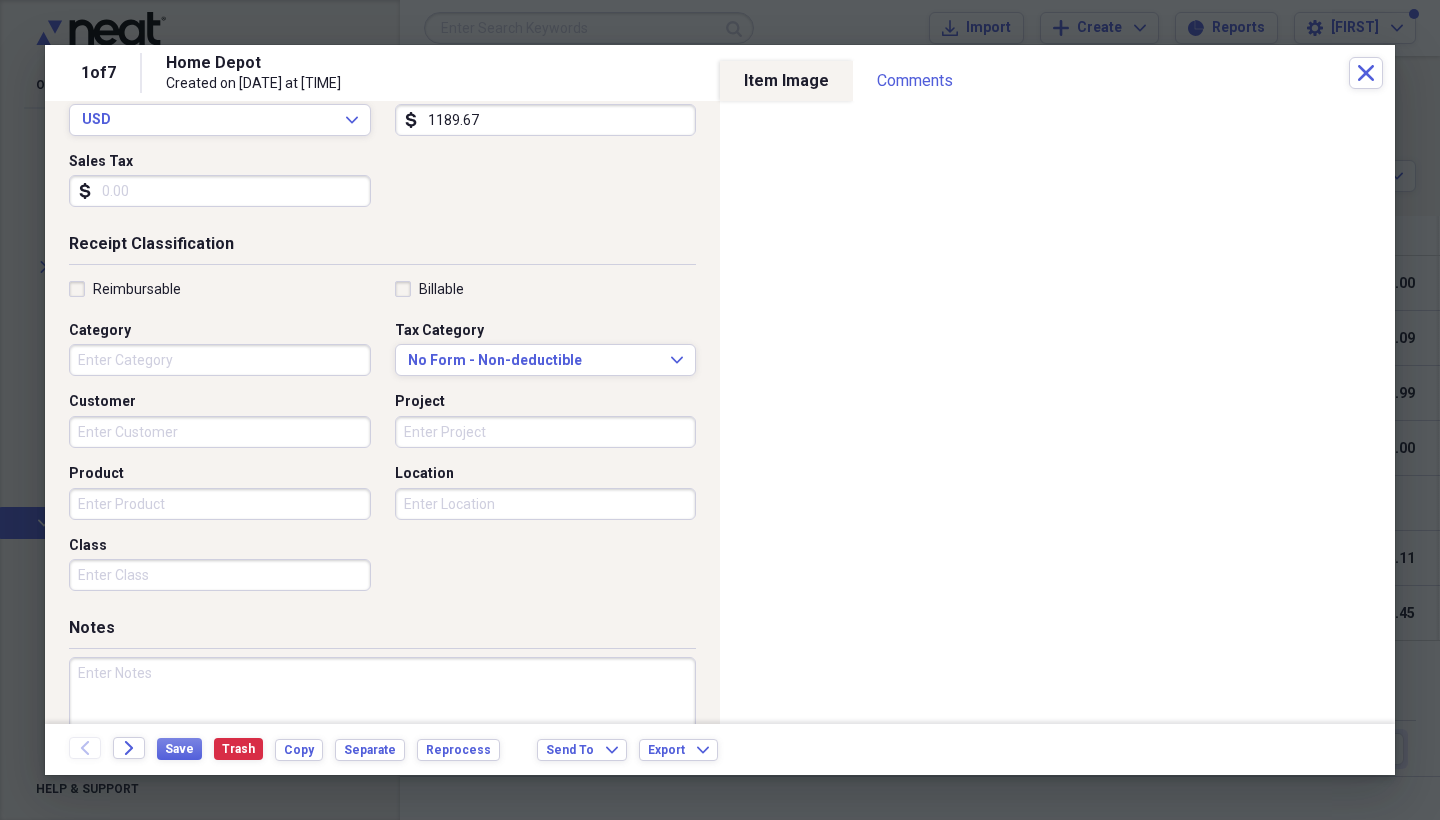 click at bounding box center [382, 722] 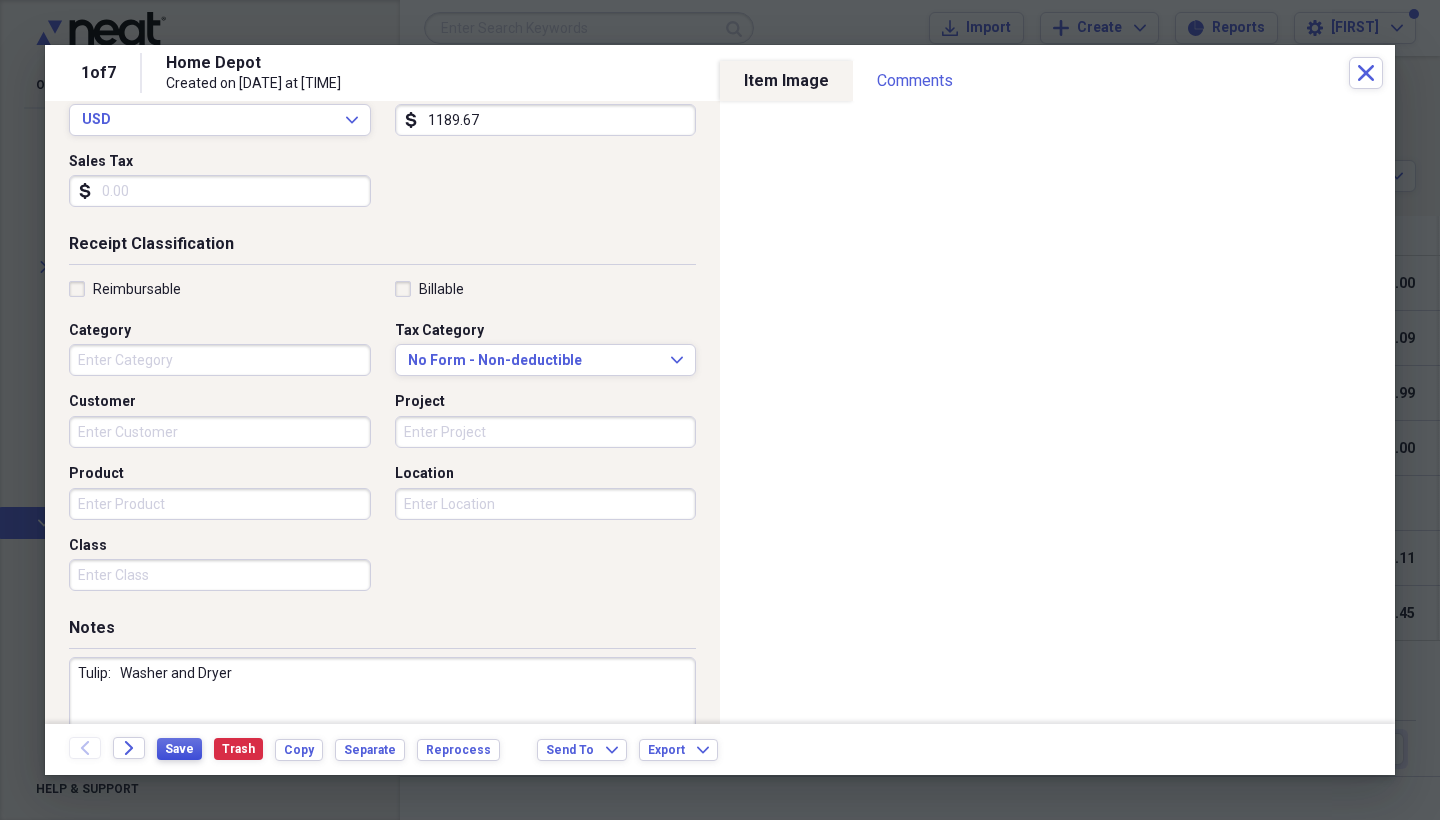 click on "Save" at bounding box center (179, 749) 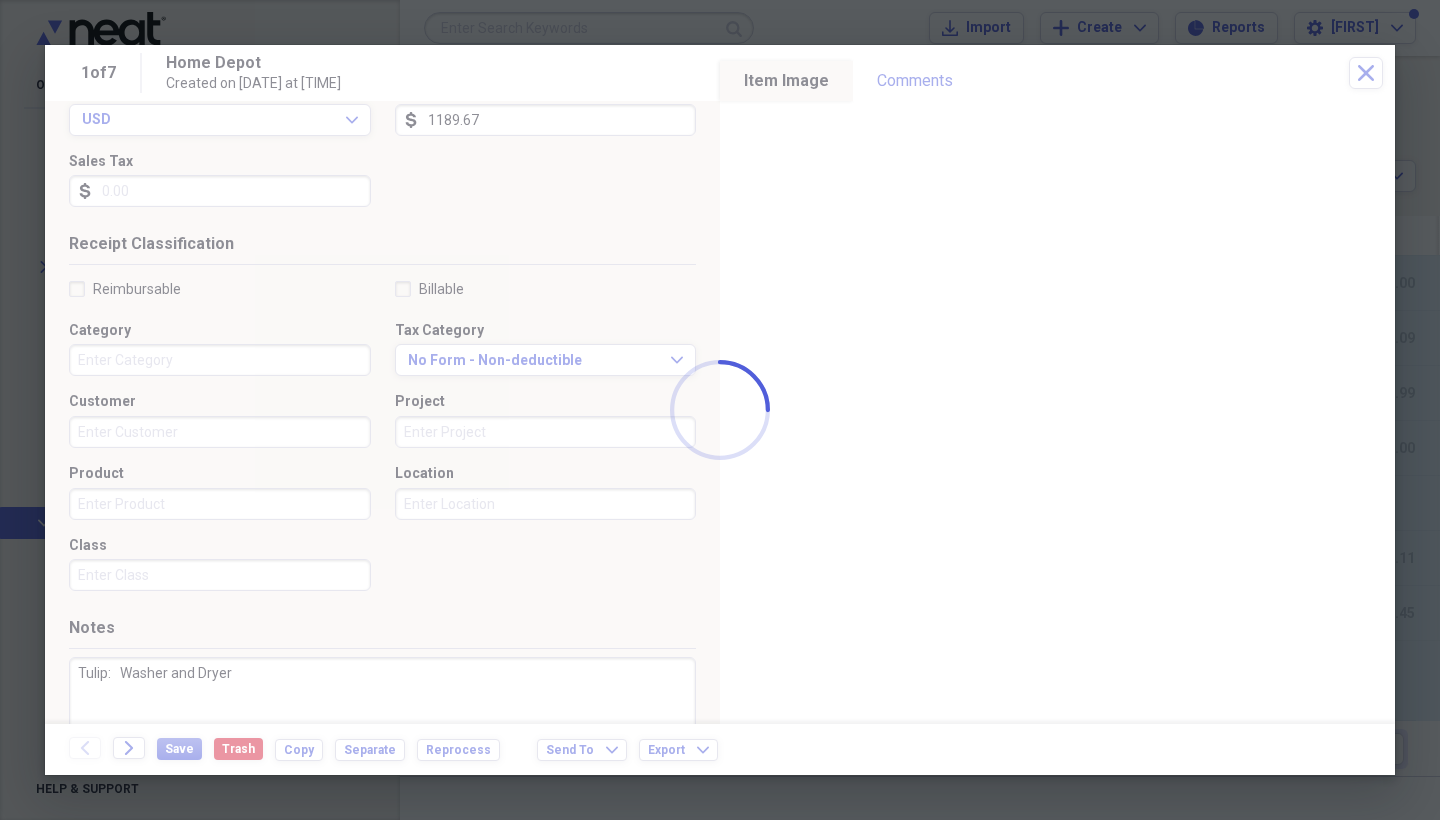 type on "Tulip:   Washer and Dryer" 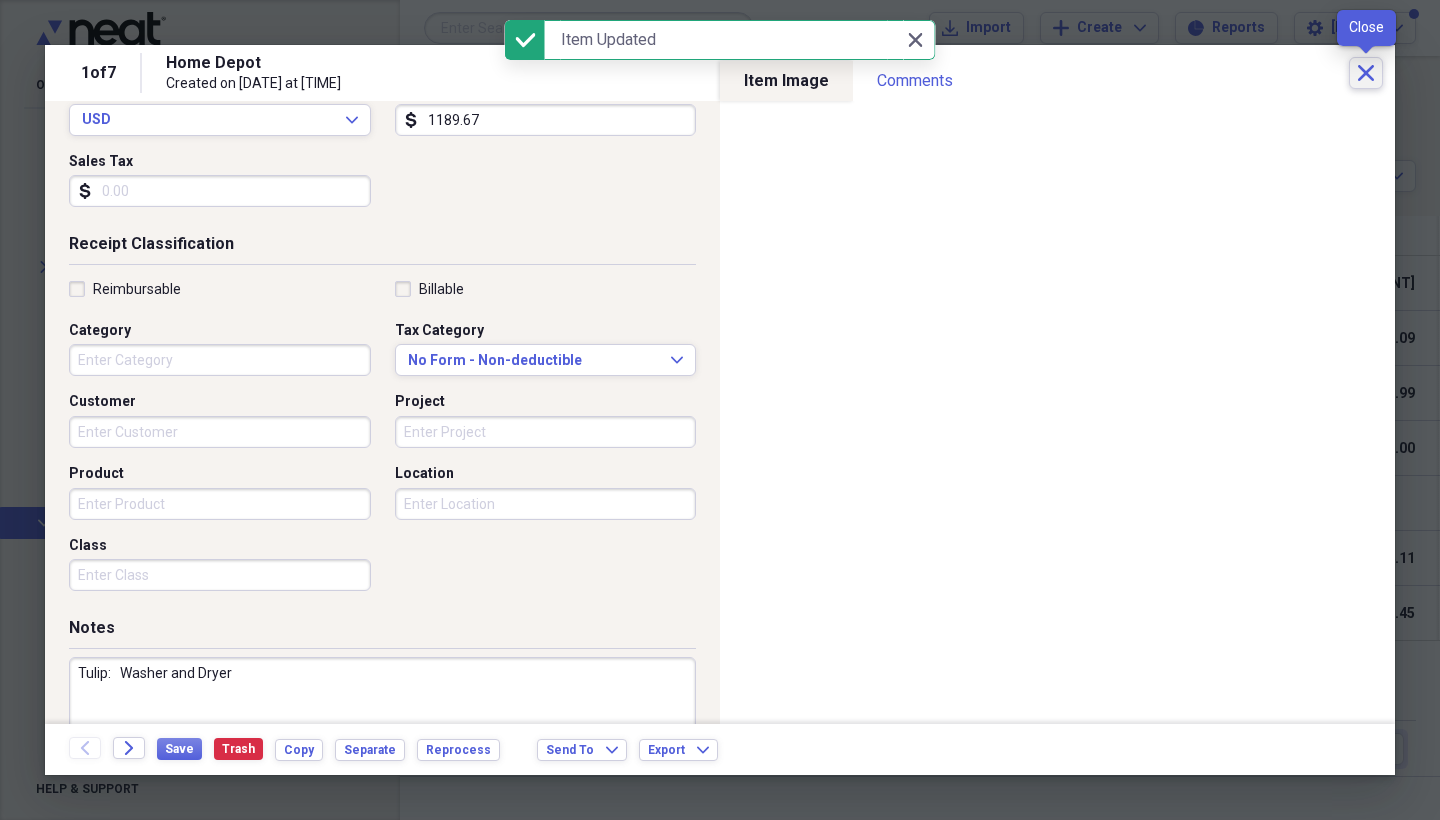 click on "Close" at bounding box center (1366, 73) 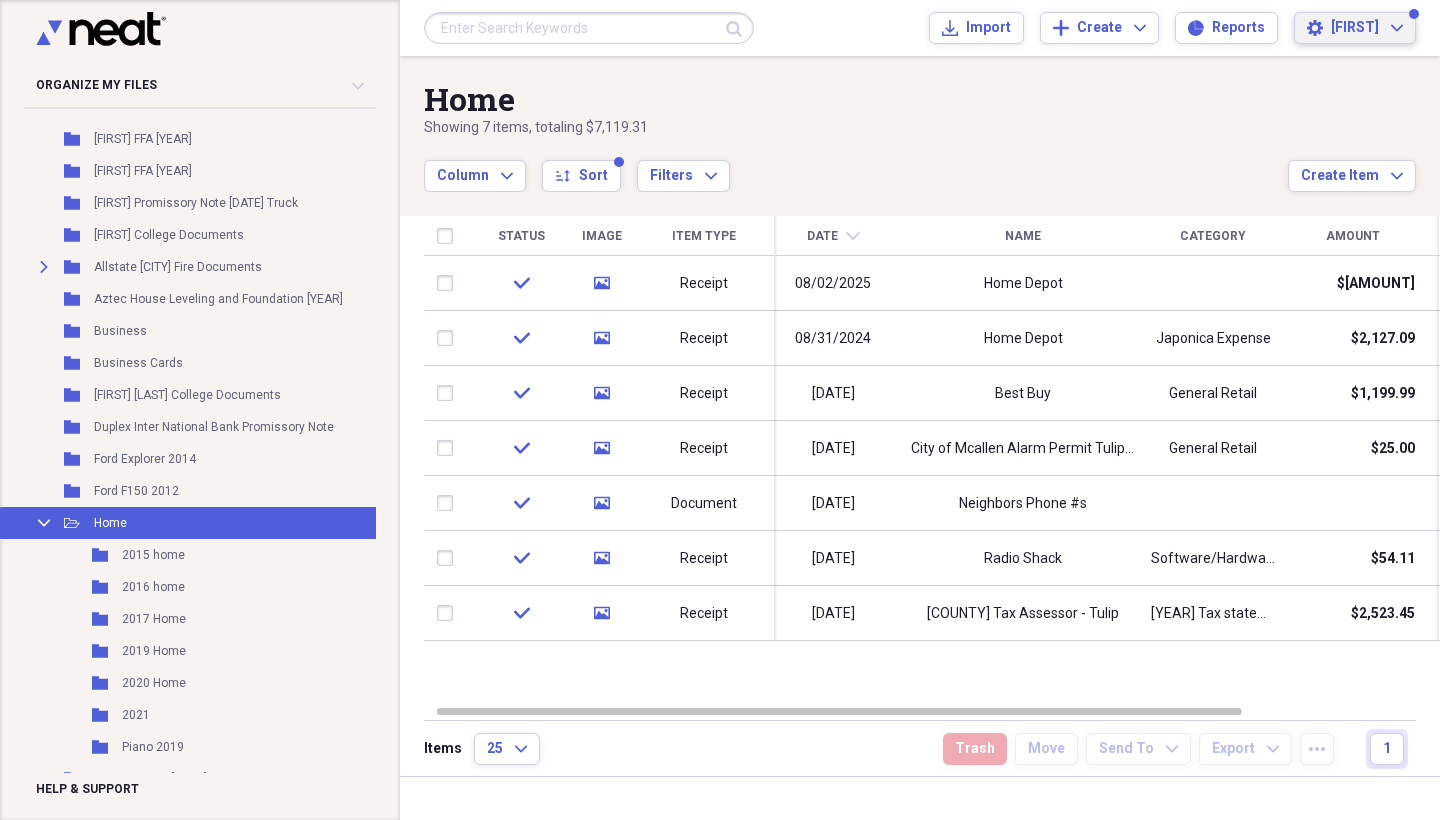 click on "[FIRST] [LAST]" at bounding box center (1367, 28) 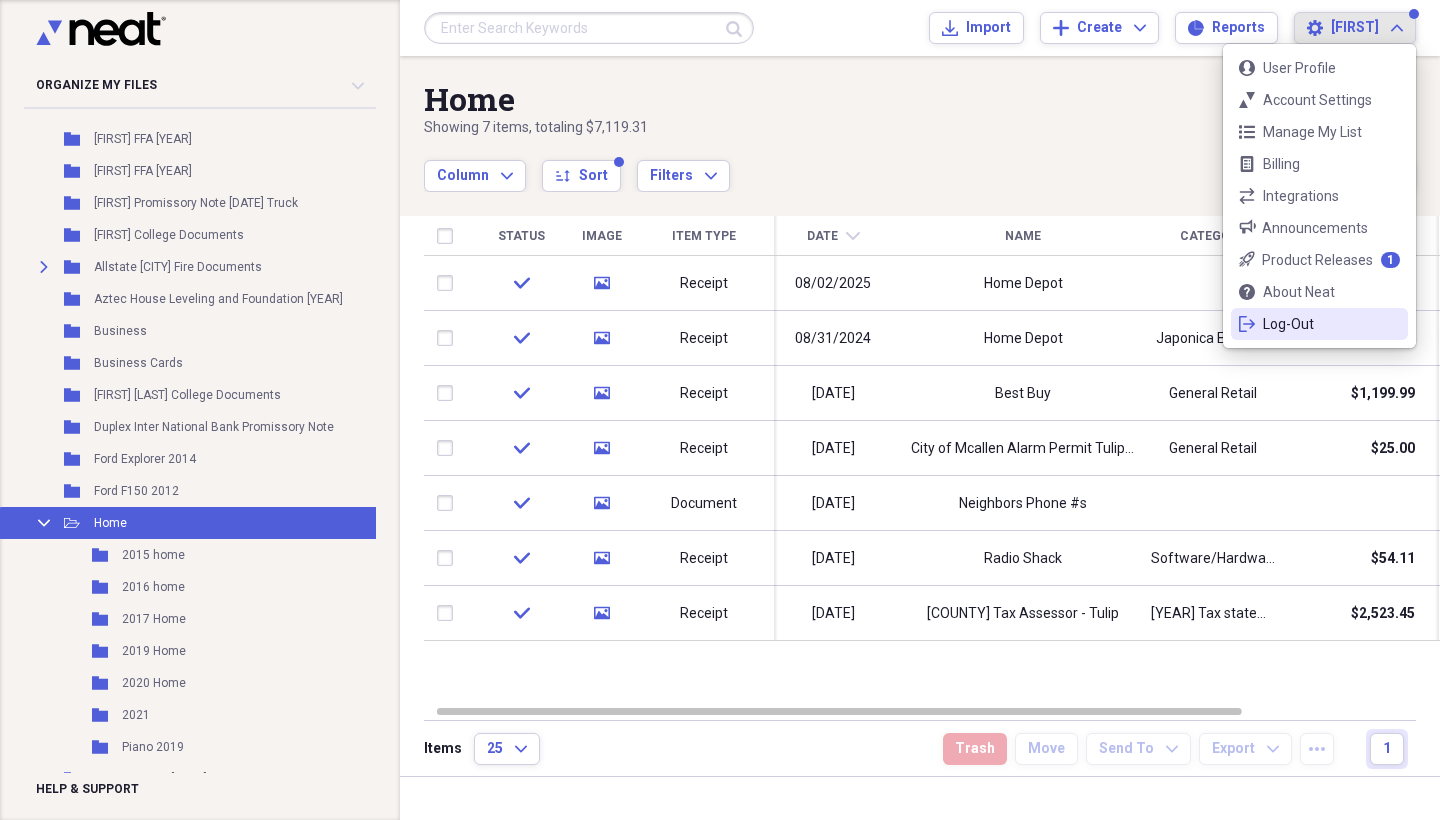 click on "Log-Out" at bounding box center [1319, 324] 